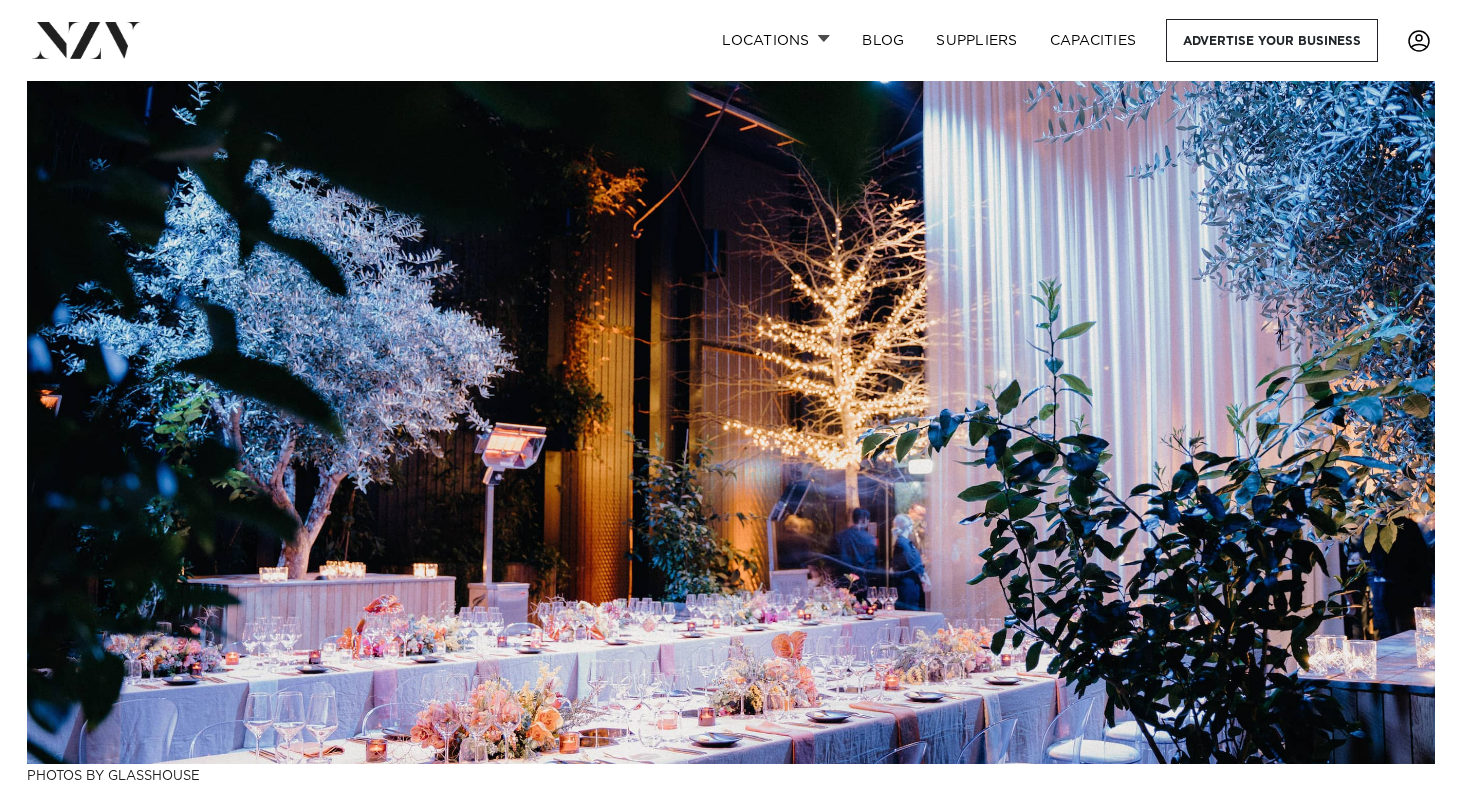 scroll, scrollTop: 0, scrollLeft: 0, axis: both 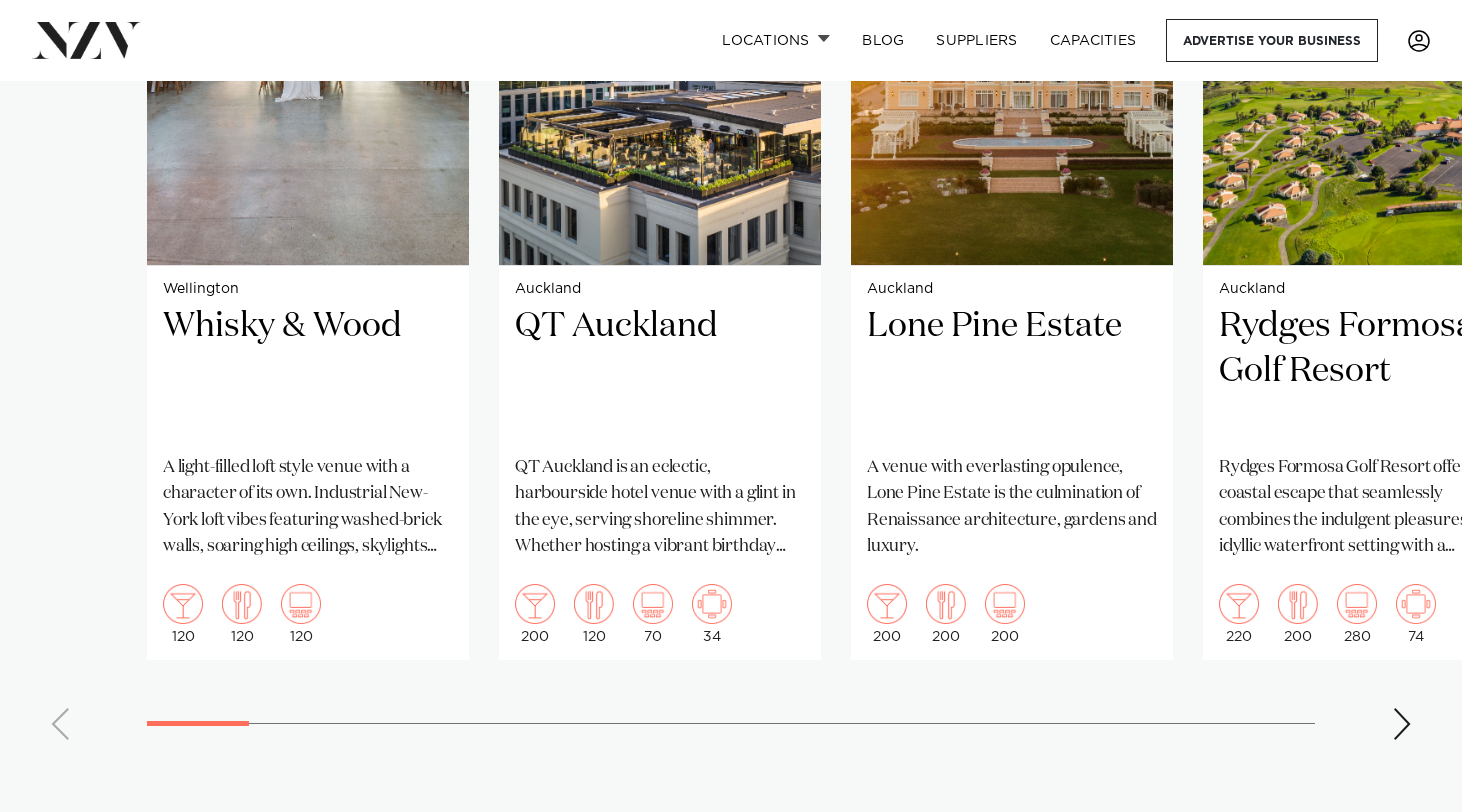 click at bounding box center (1402, 724) 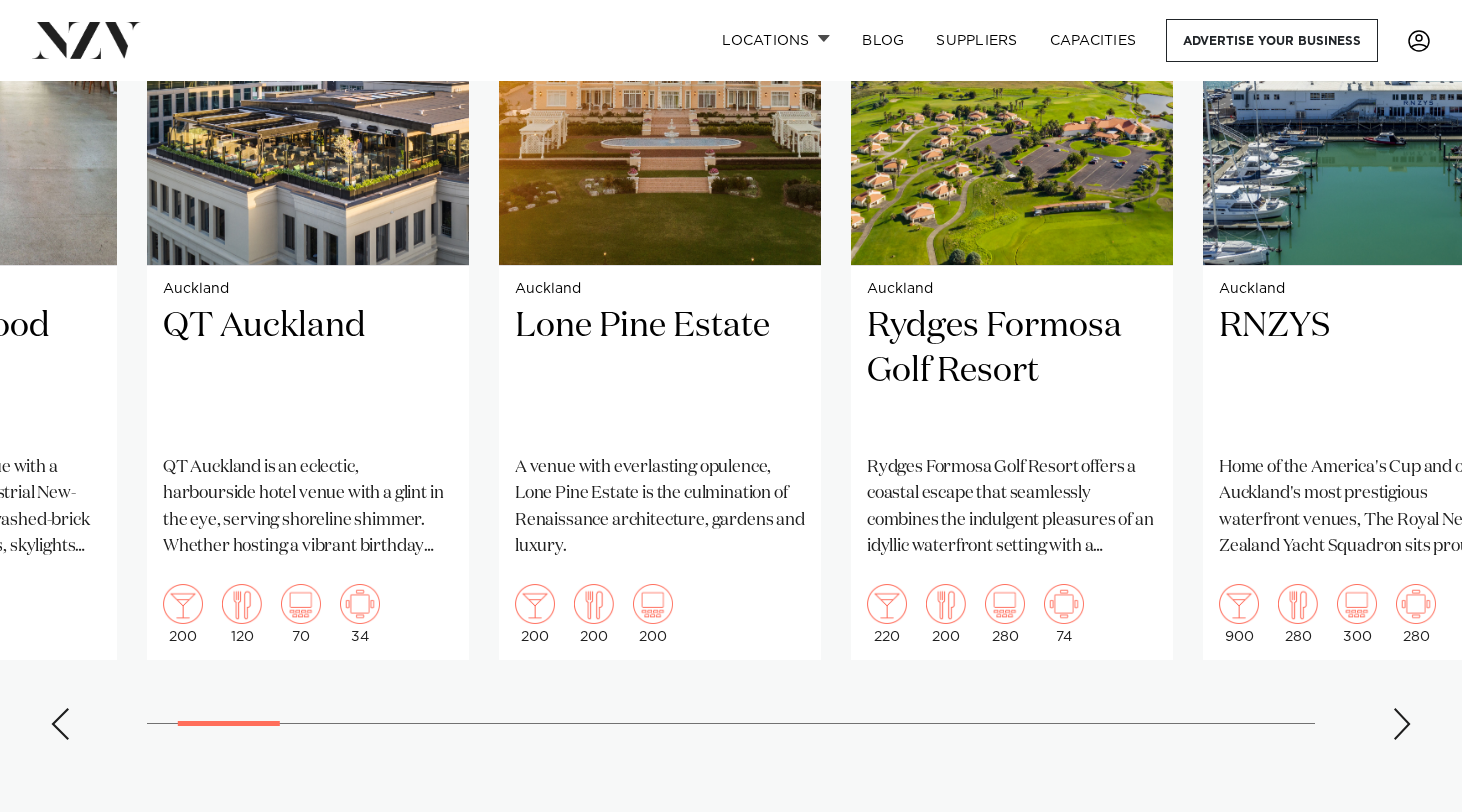 click at bounding box center (1402, 724) 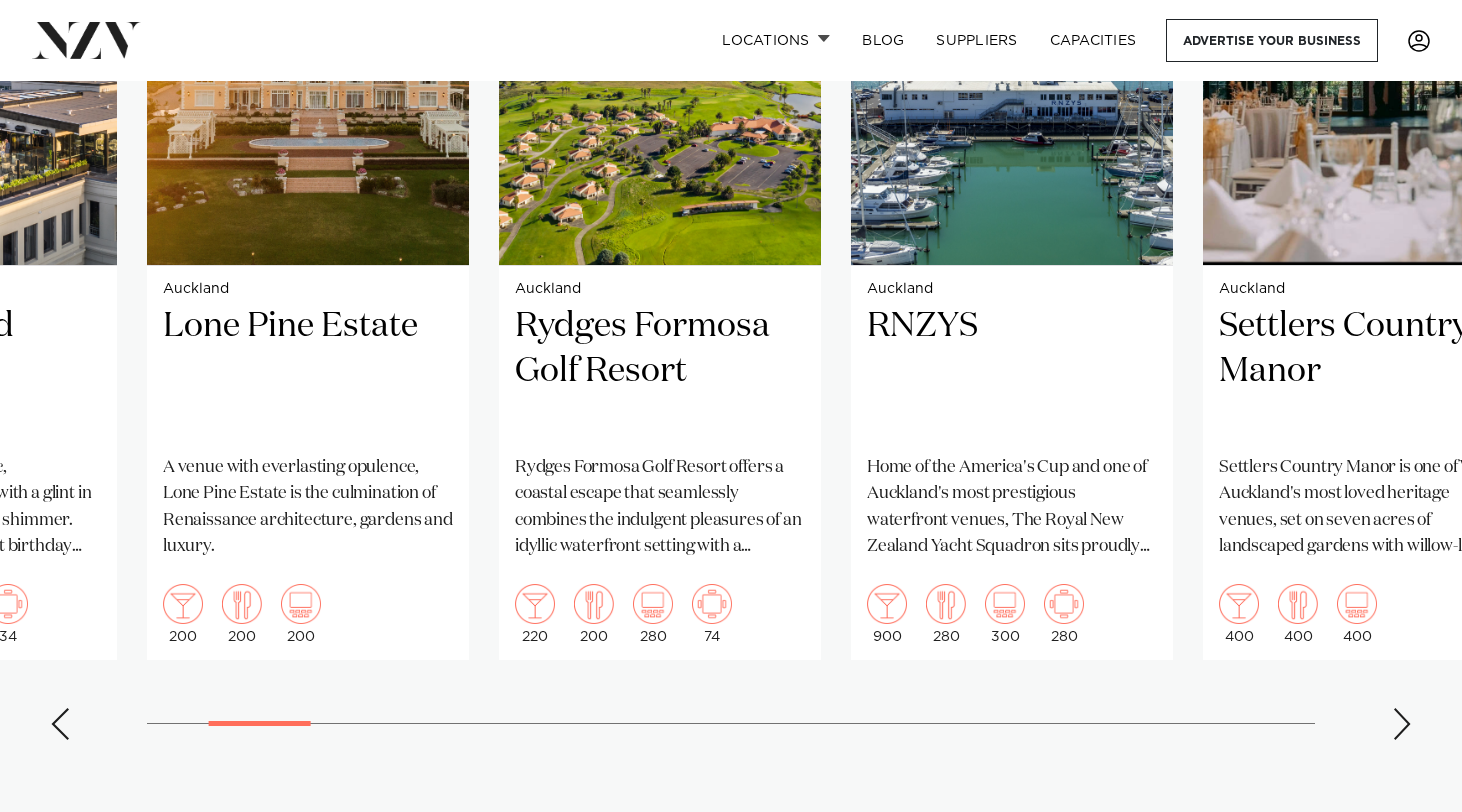 click at bounding box center (1402, 724) 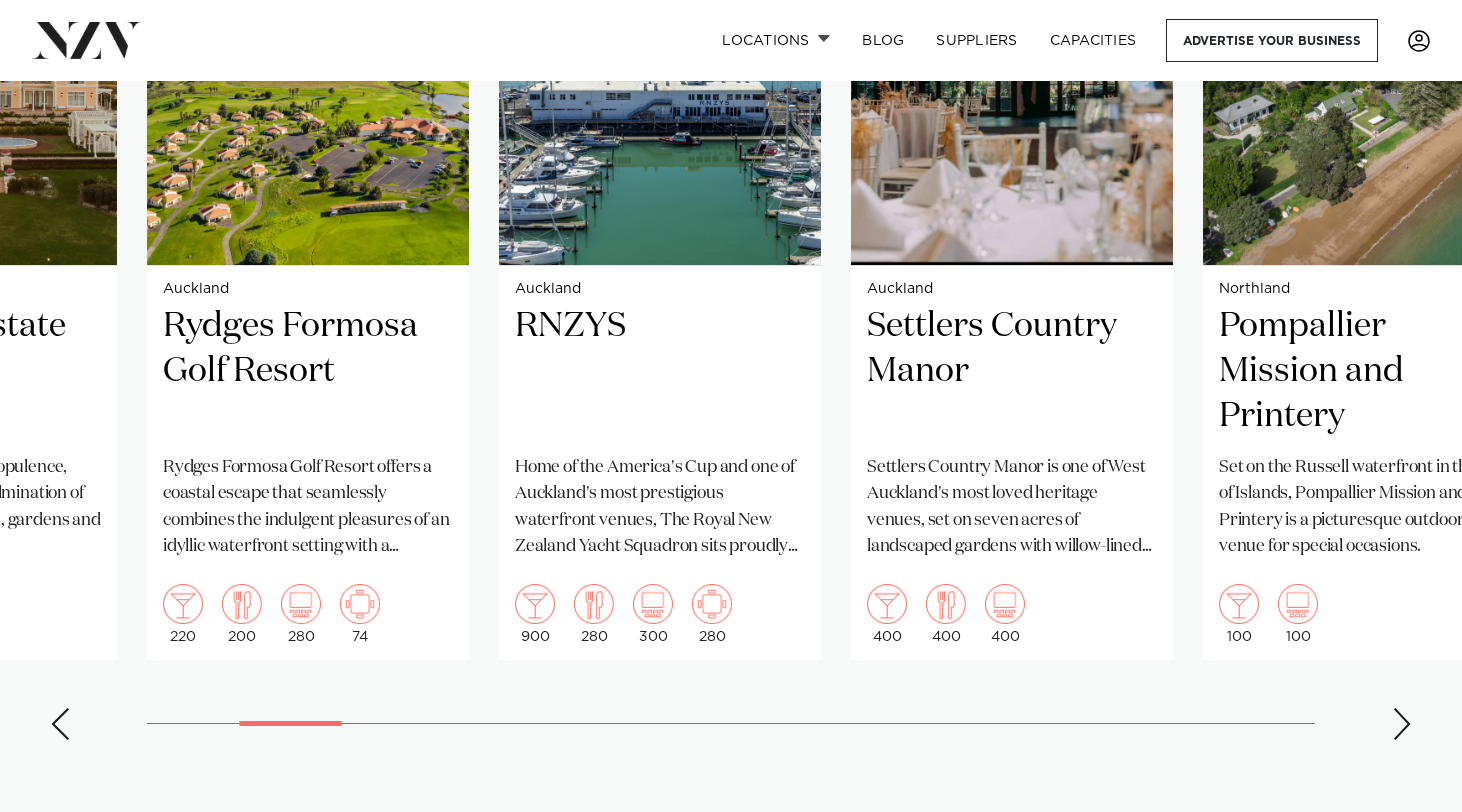 click at bounding box center [1402, 724] 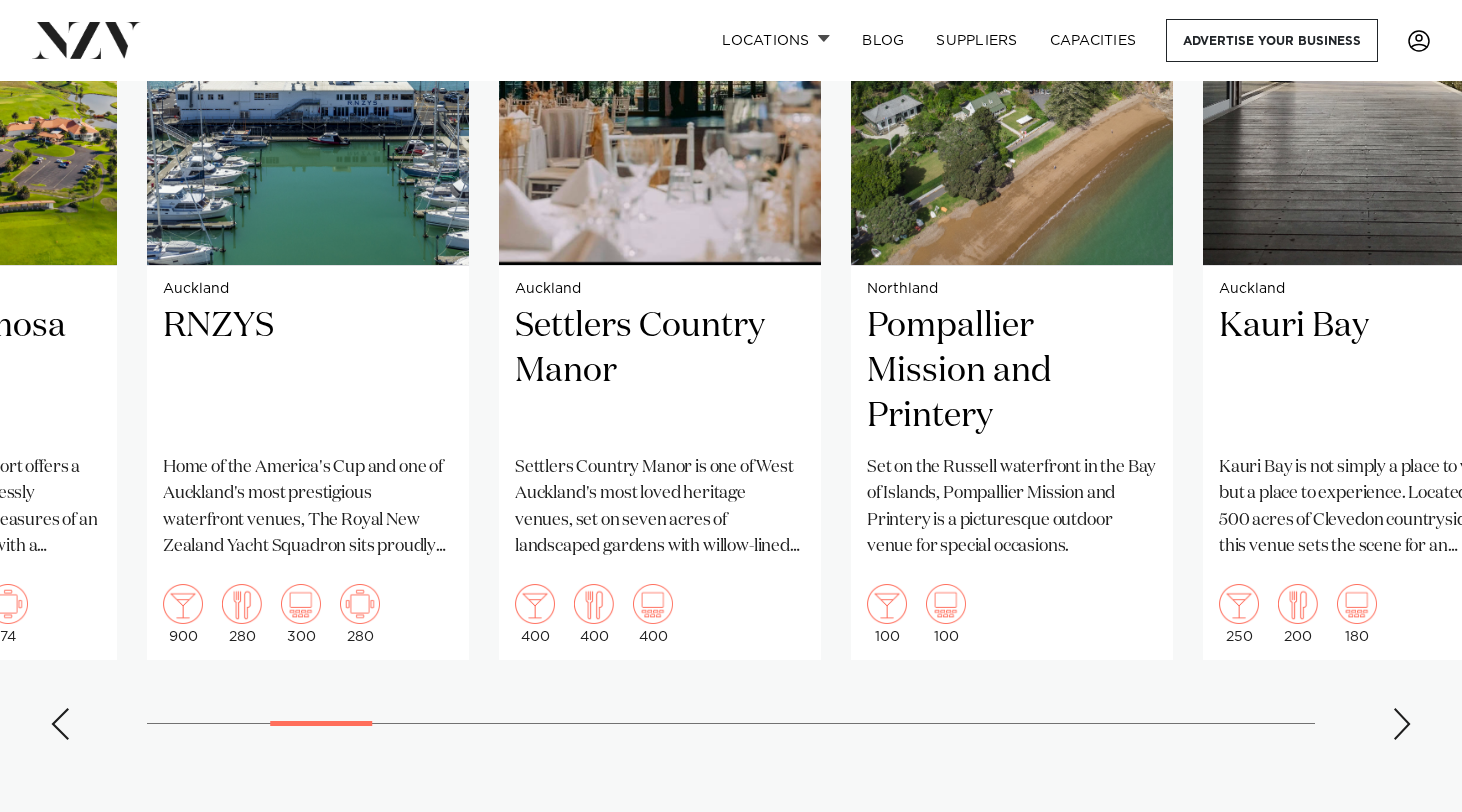 click at bounding box center [1402, 724] 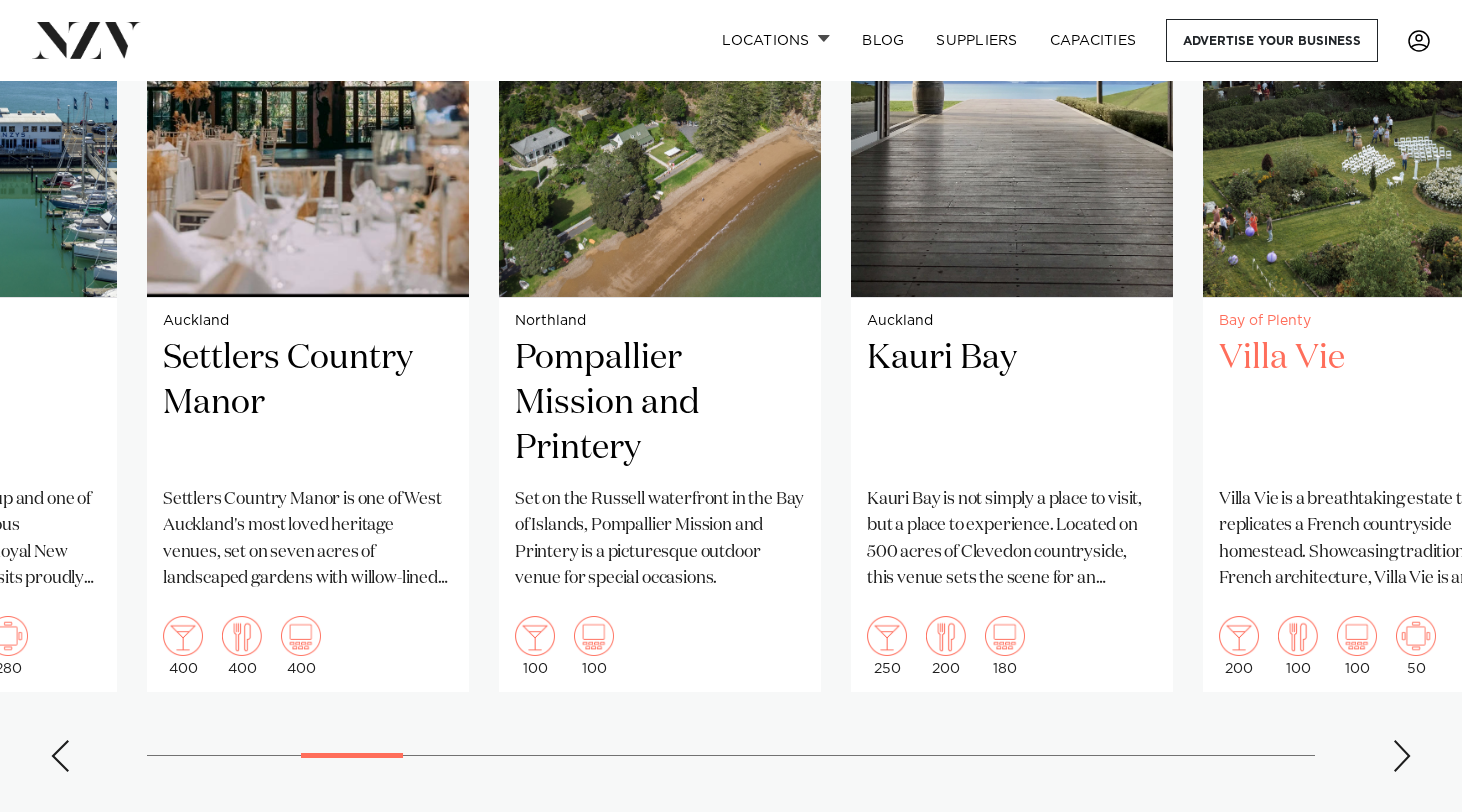 scroll, scrollTop: 1683, scrollLeft: 0, axis: vertical 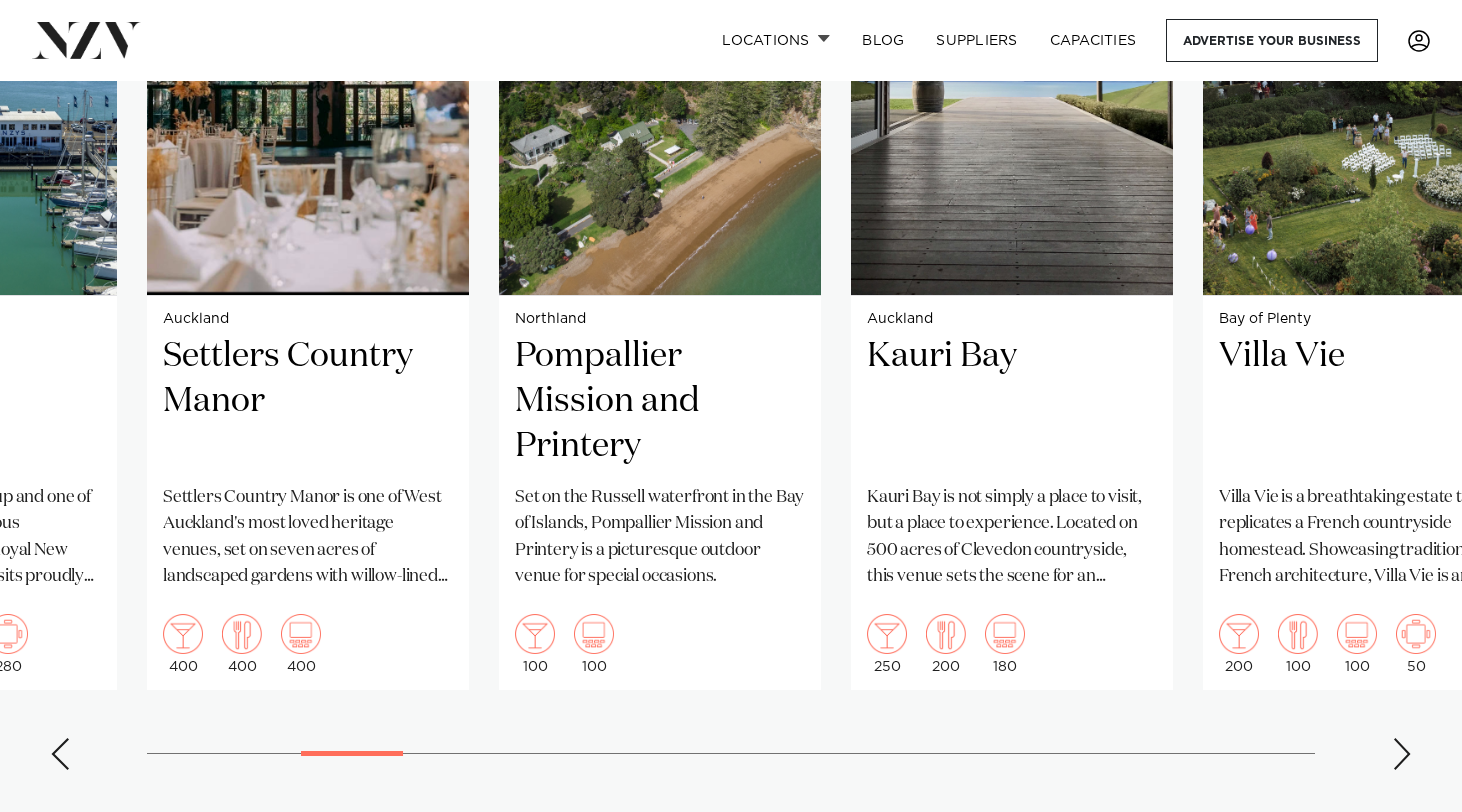 click at bounding box center [1402, 754] 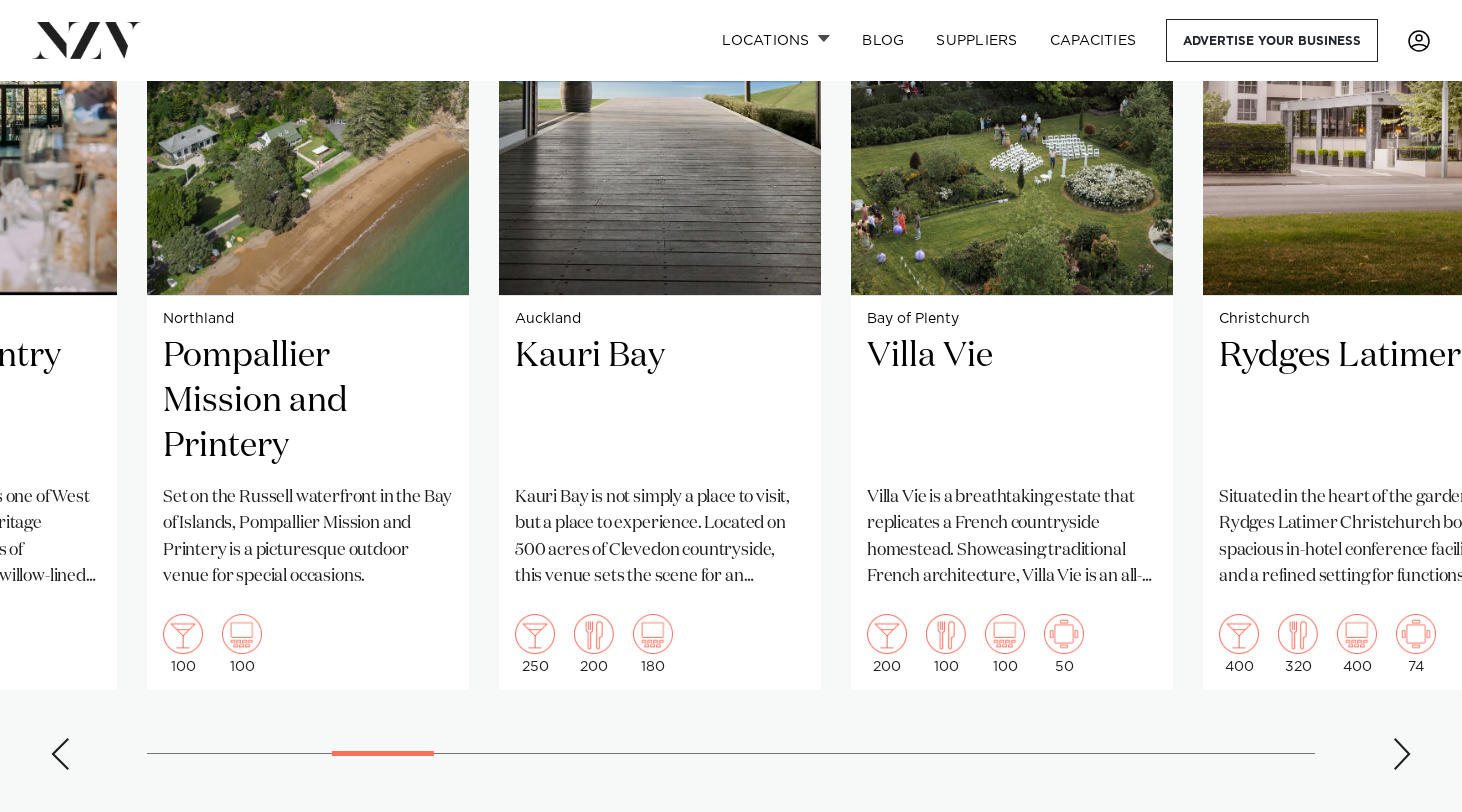 click at bounding box center [1402, 754] 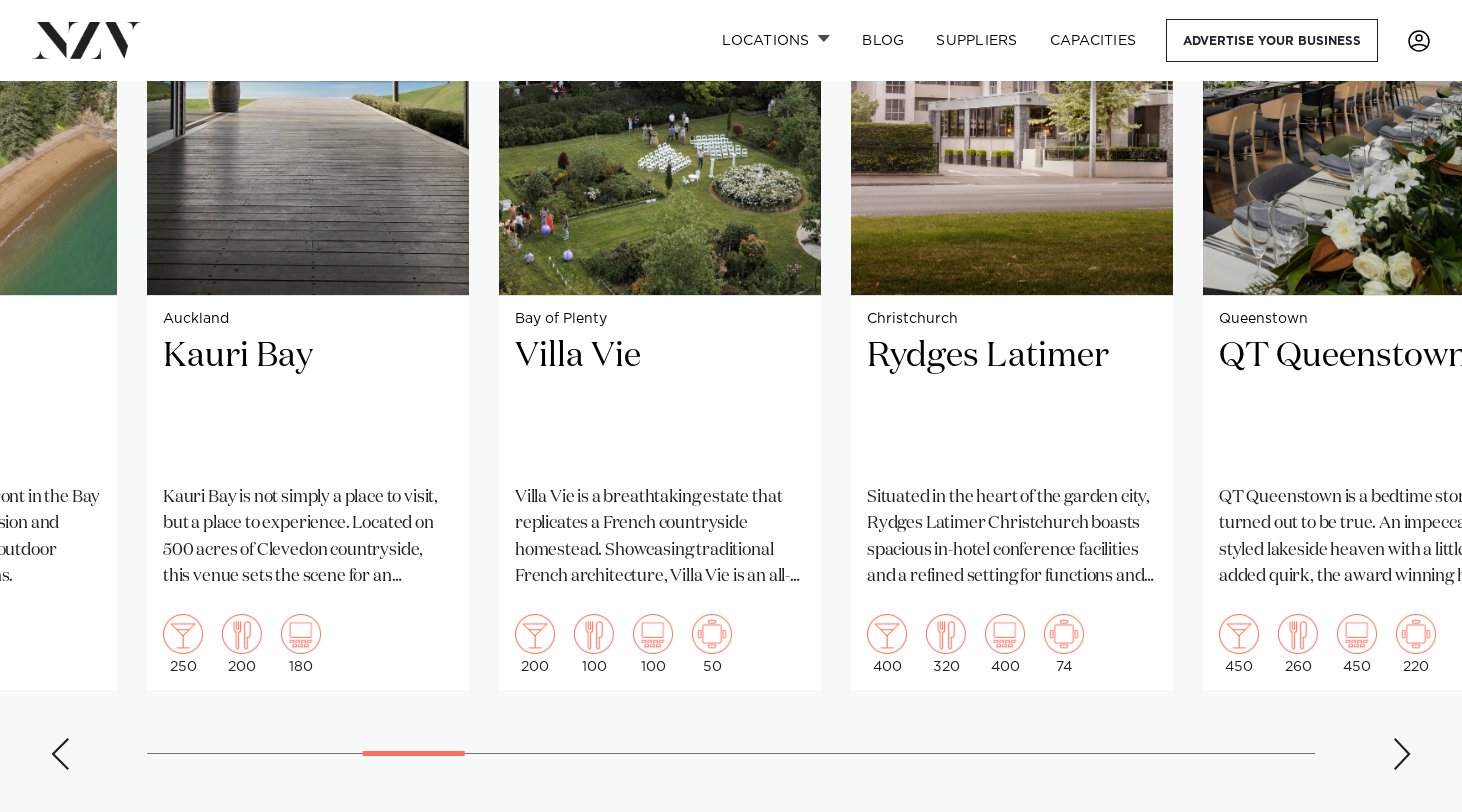 click at bounding box center (1402, 754) 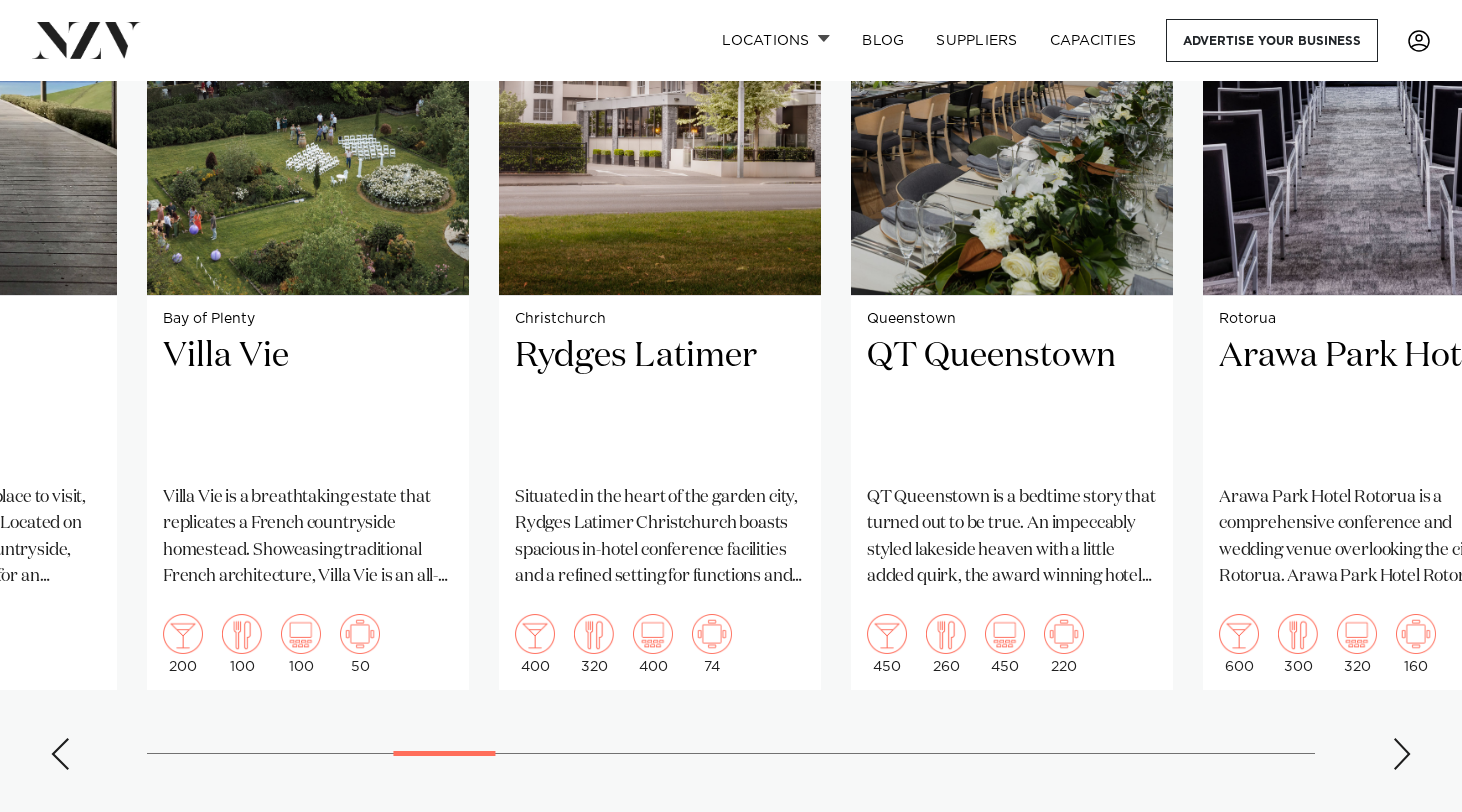 click at bounding box center (1402, 754) 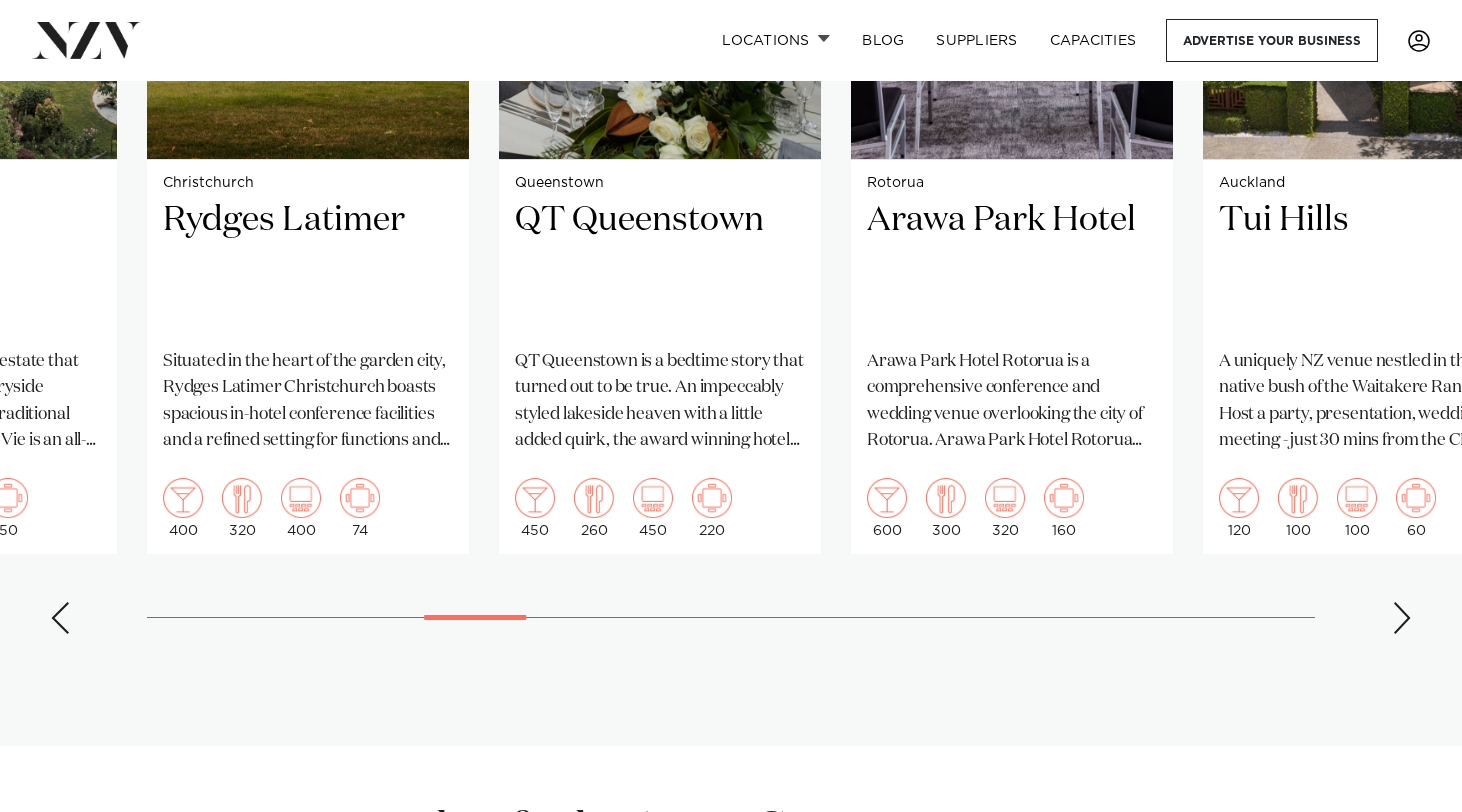 scroll, scrollTop: 1820, scrollLeft: 0, axis: vertical 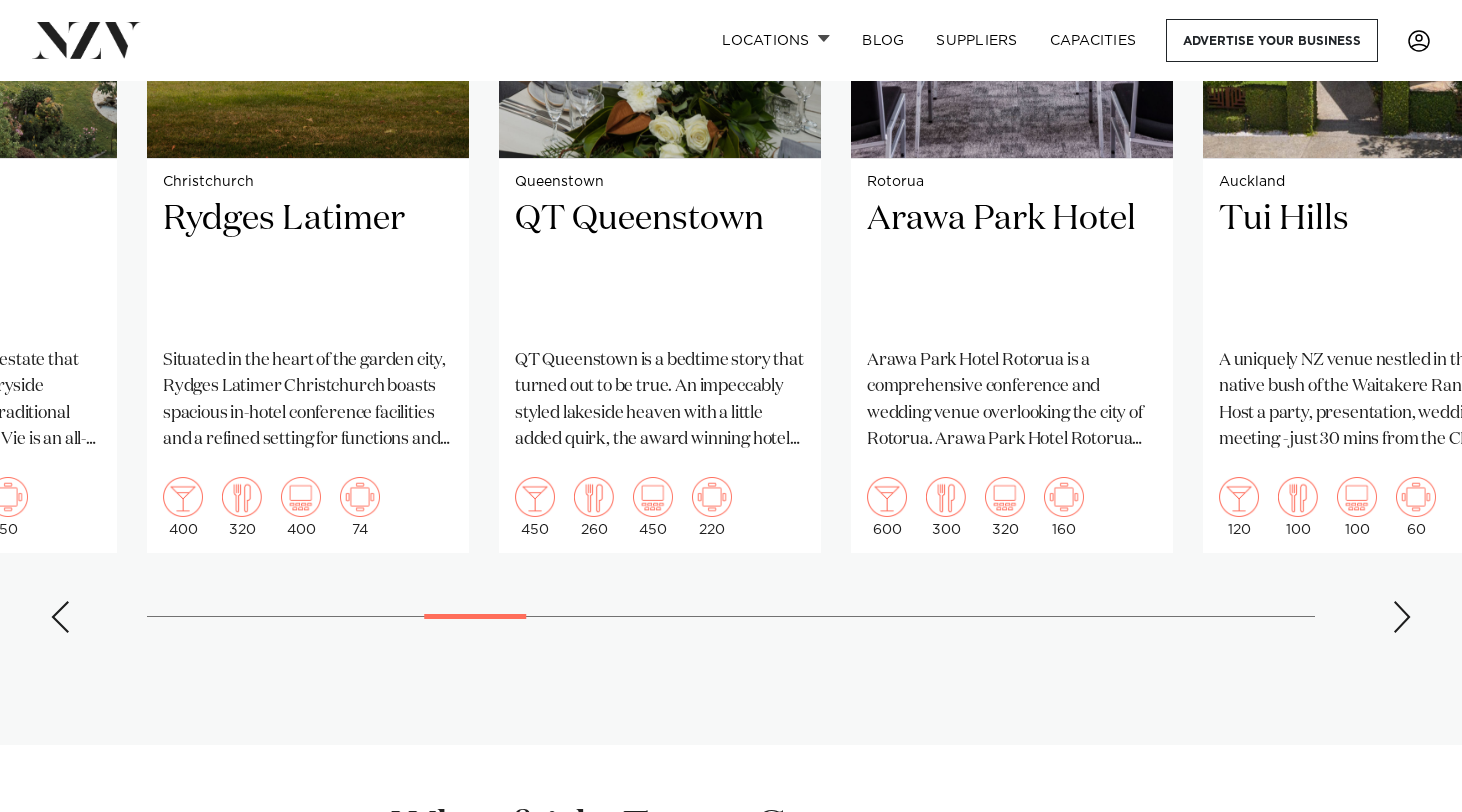click on "Wellington
Whisky & Wood
A light-filled loft style venue with a character of its own. Industrial New-York loft vibes featuring washed-brick walls, soaring high ceilings, skylights and a wooden bar area, Whisky & Wood exudes industrial elegance.
120
120
120
Auckland
QT Auckland" at bounding box center (731, 187) 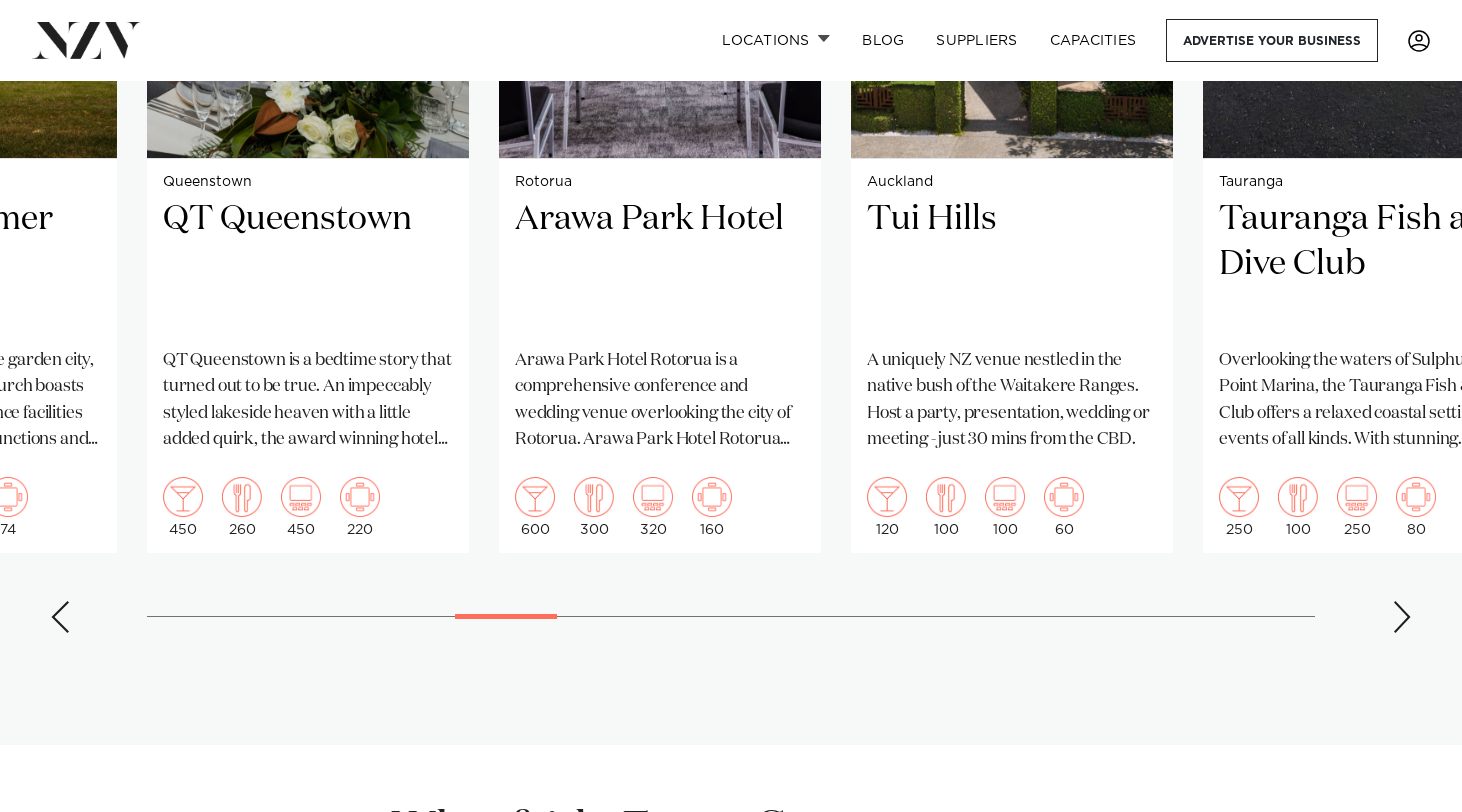 click at bounding box center [1402, 617] 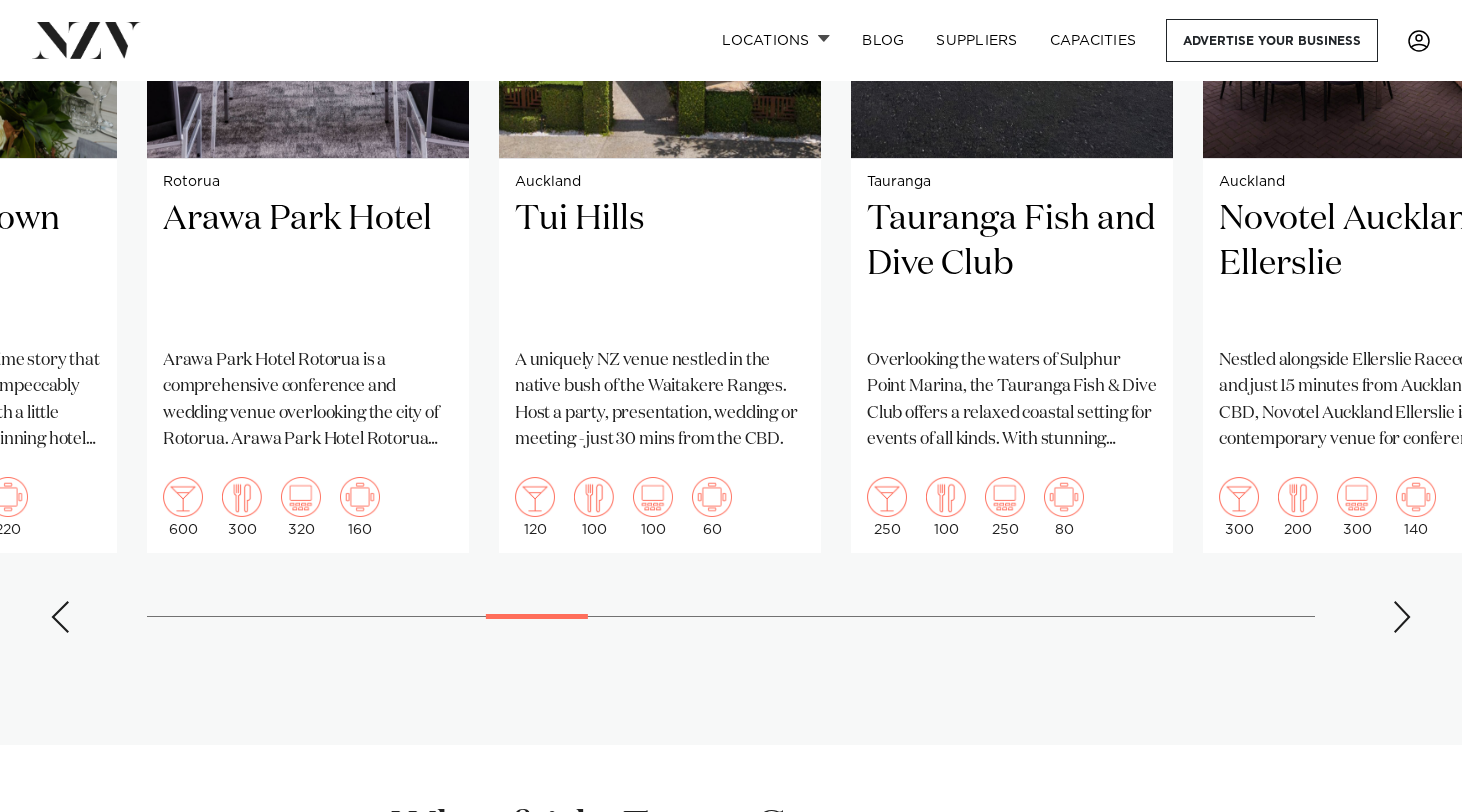 click at bounding box center (1402, 617) 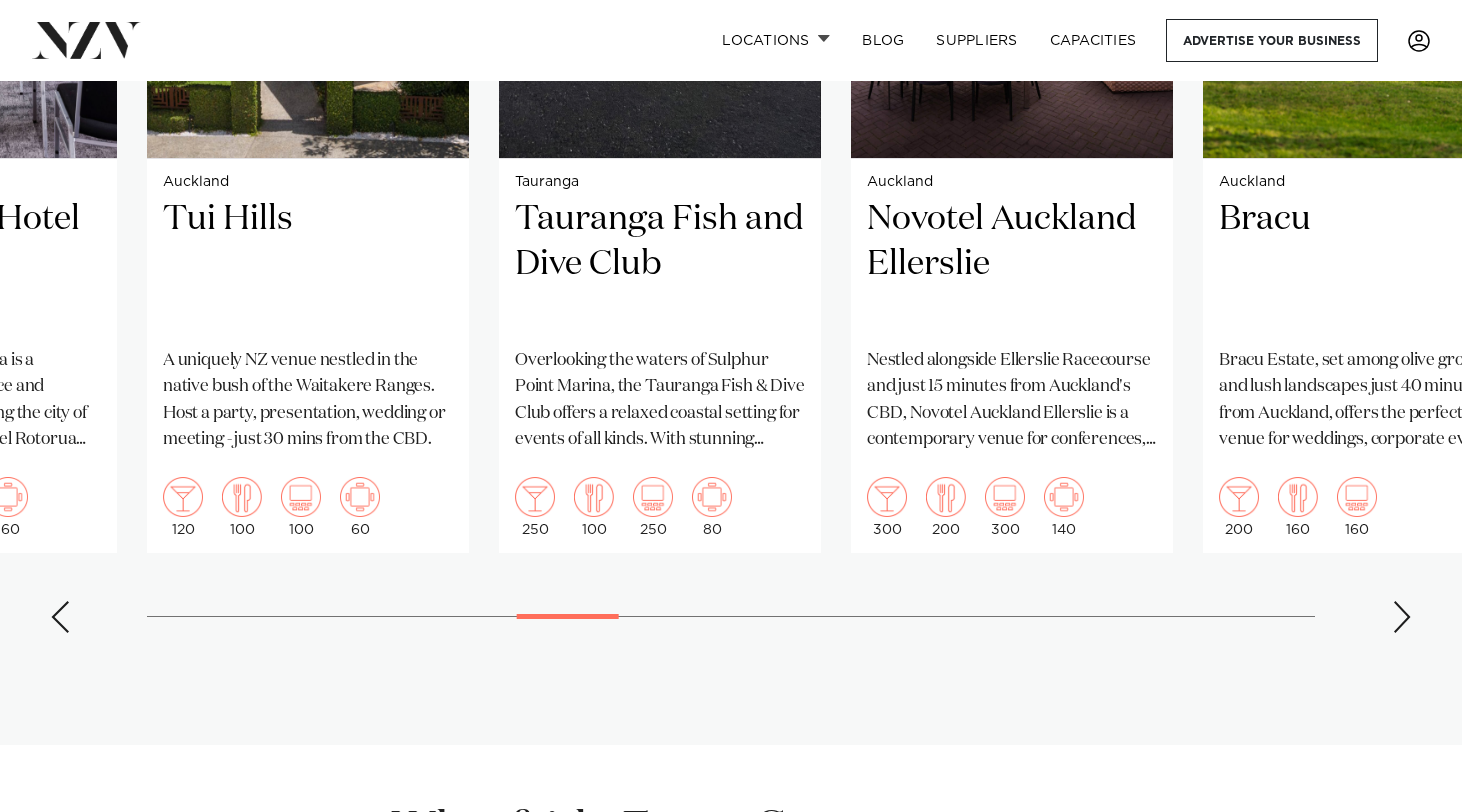 click at bounding box center [1402, 617] 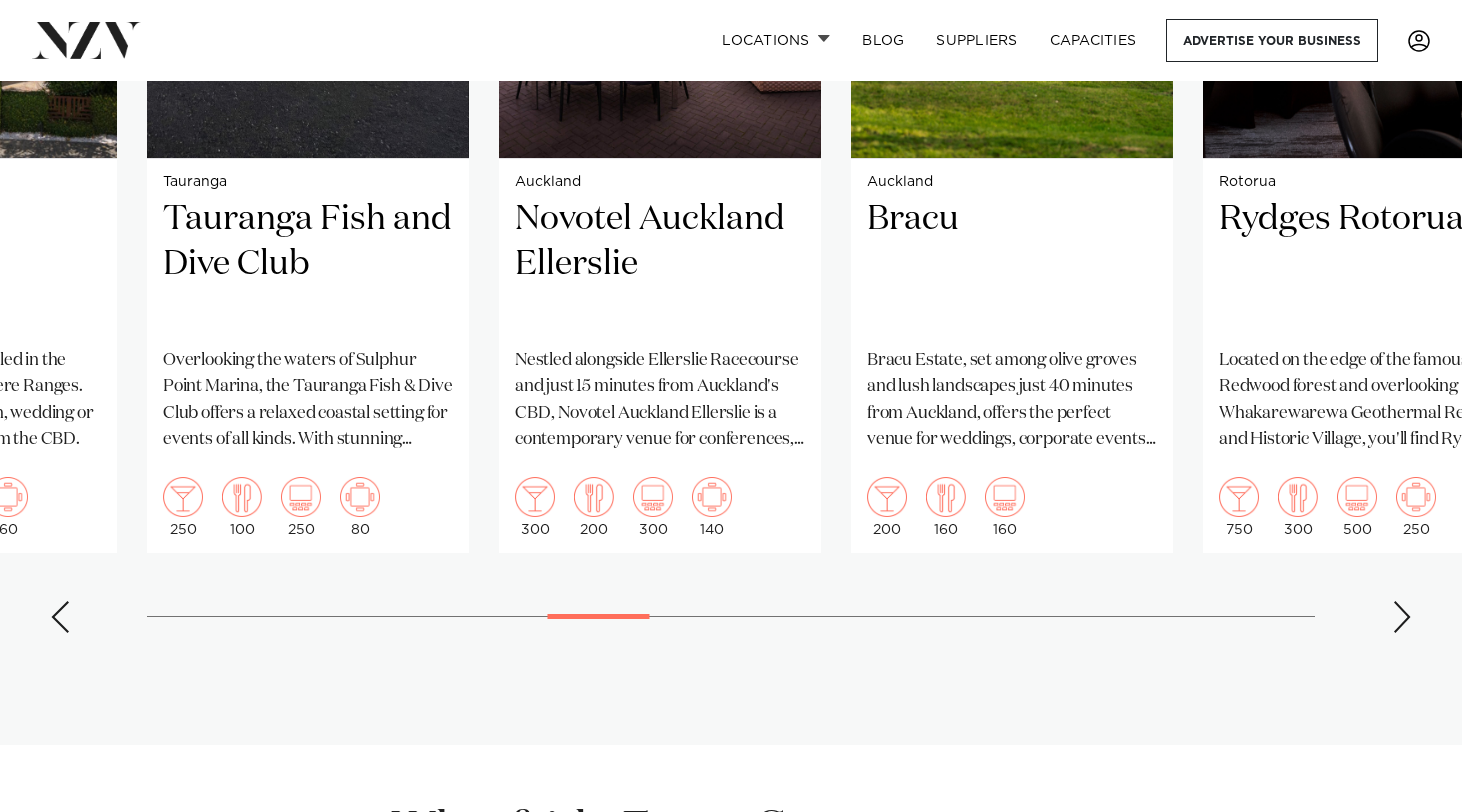 click at bounding box center [1402, 617] 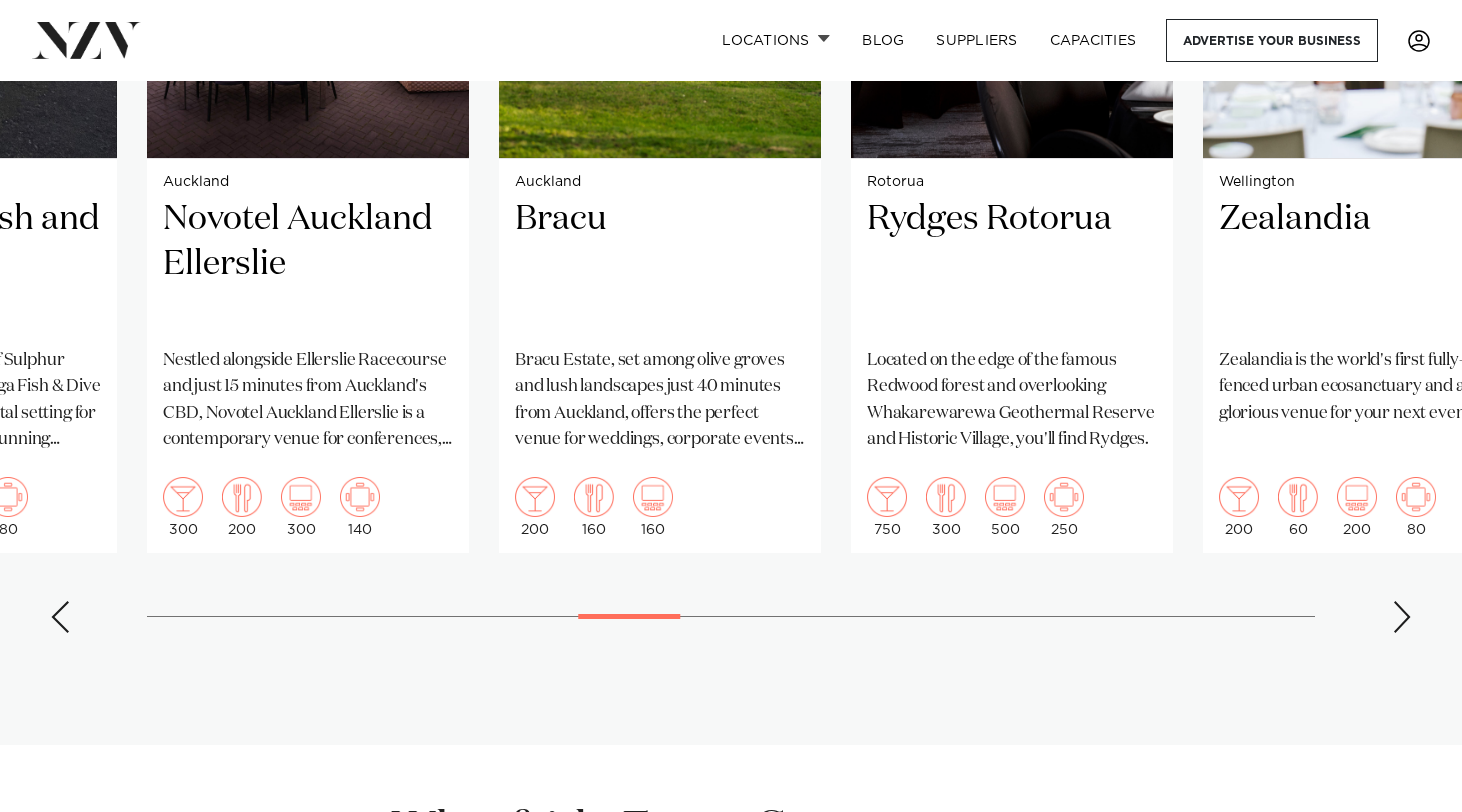 click at bounding box center (1402, 617) 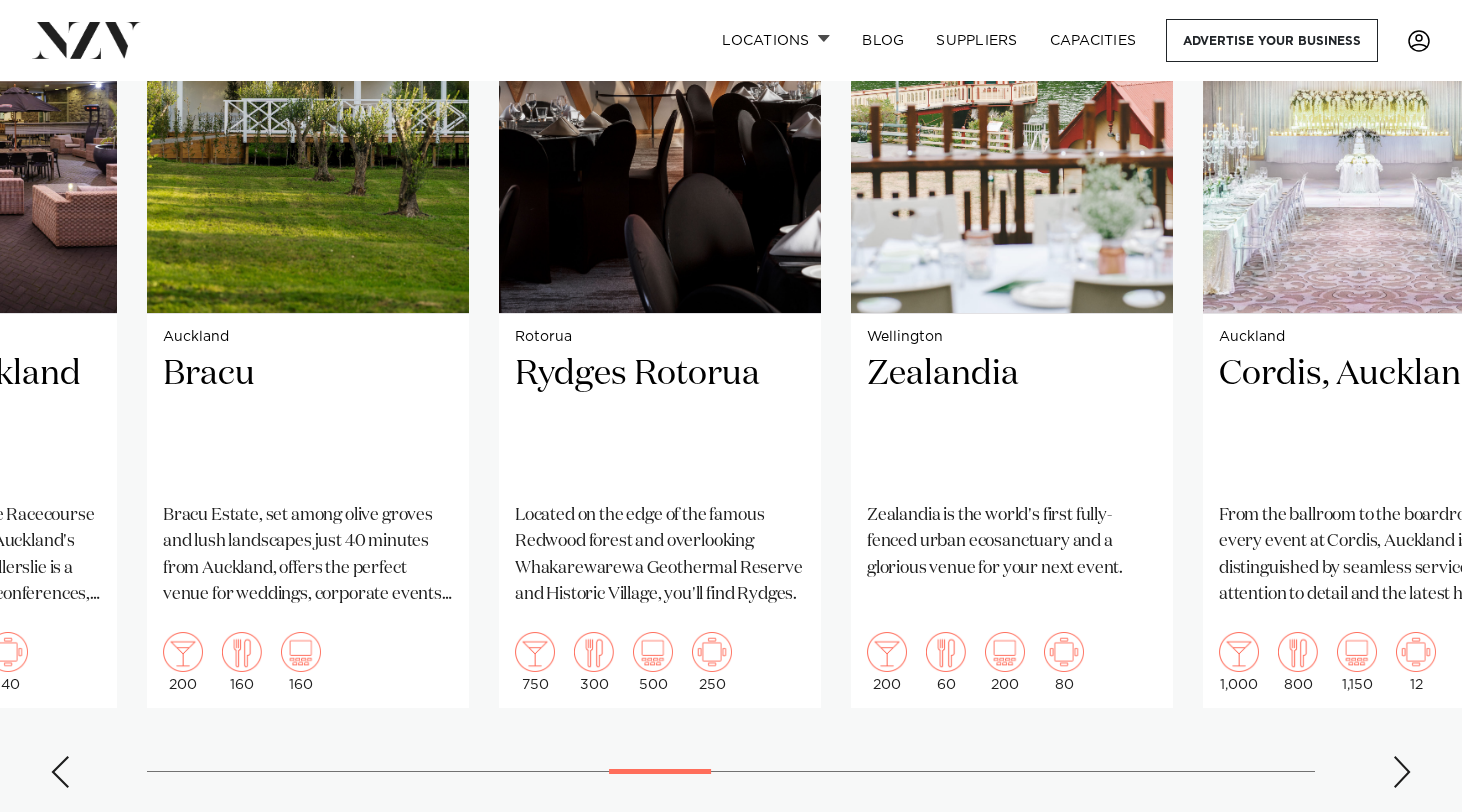 scroll, scrollTop: 1667, scrollLeft: 0, axis: vertical 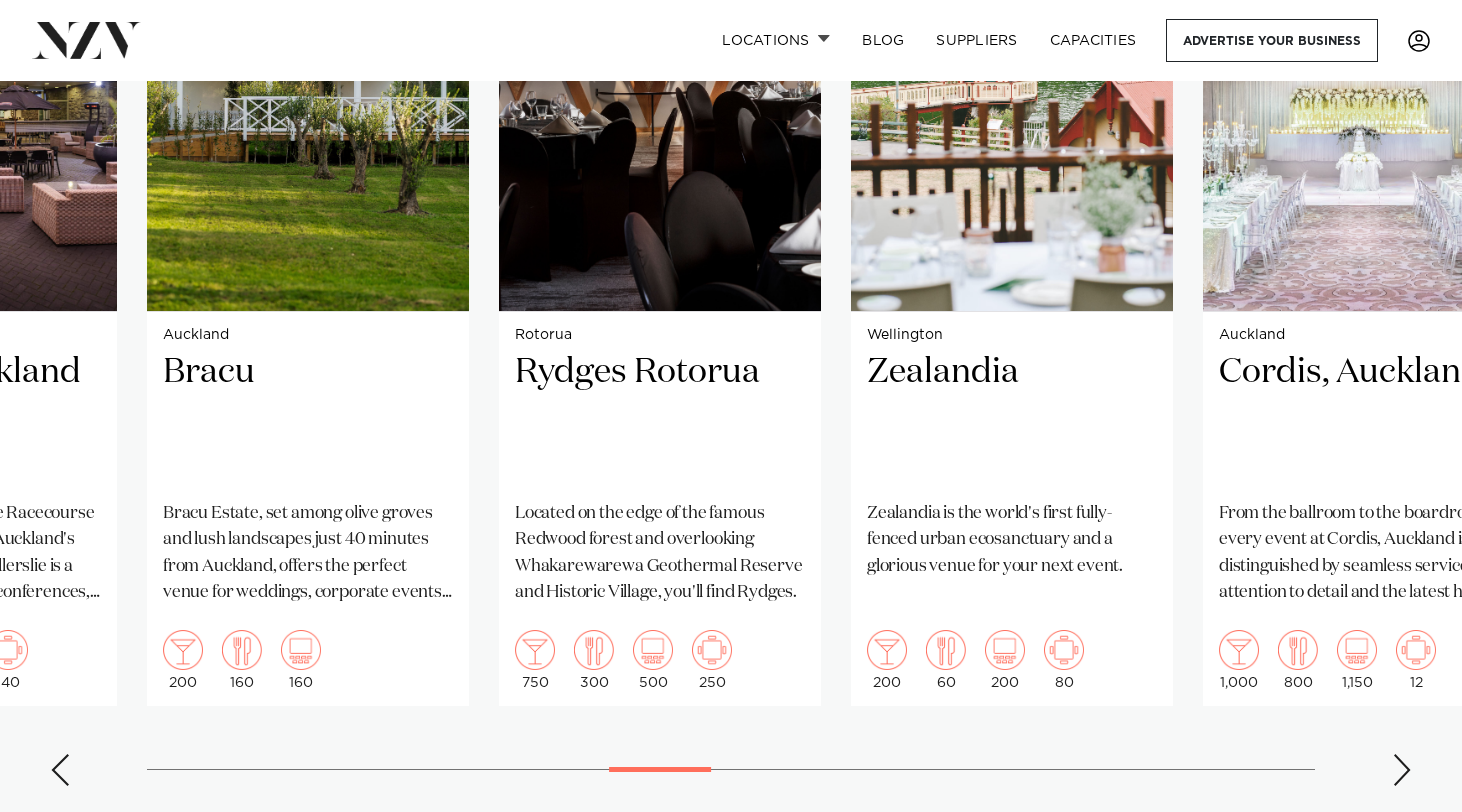 click at bounding box center (1402, 770) 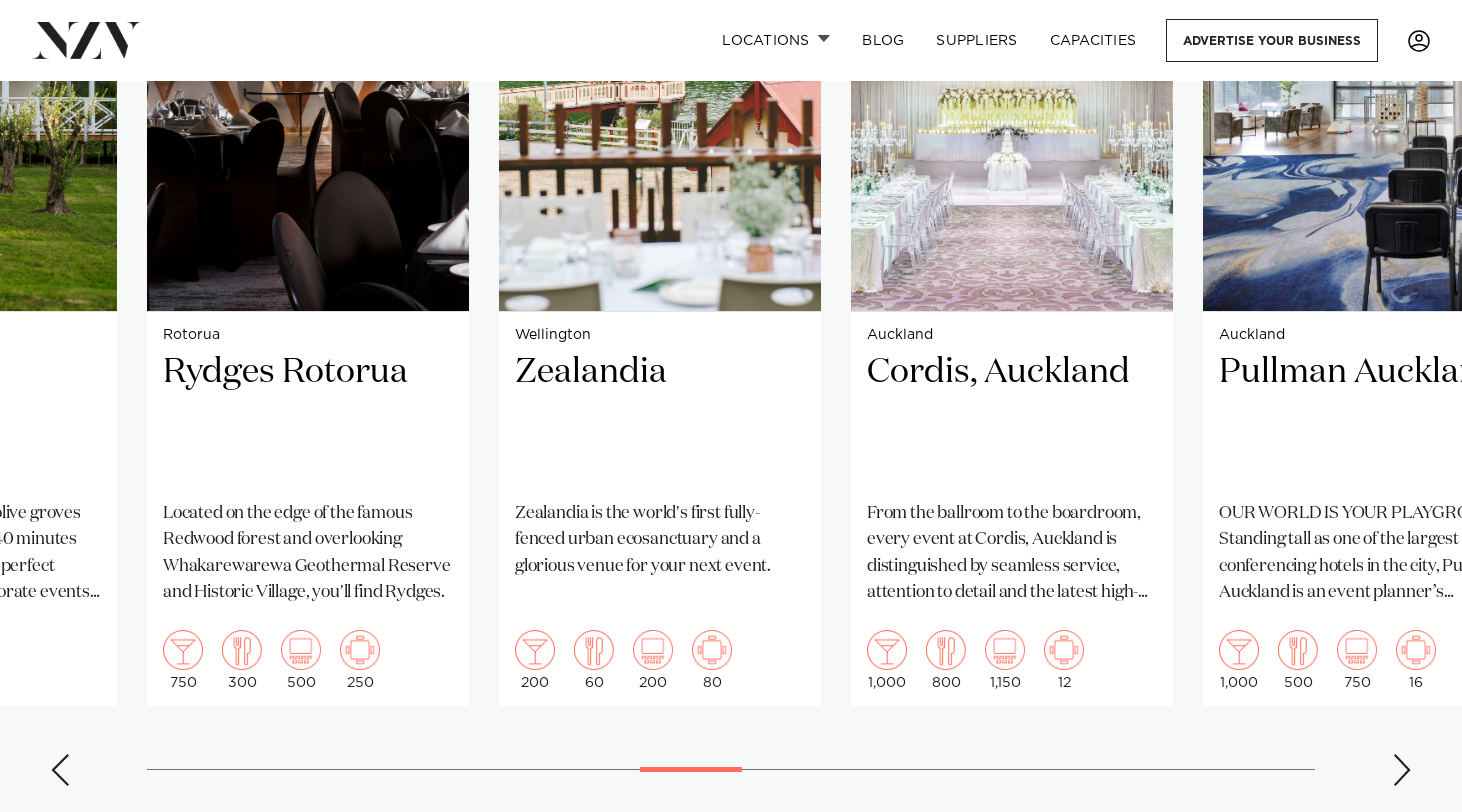 click at bounding box center [1402, 770] 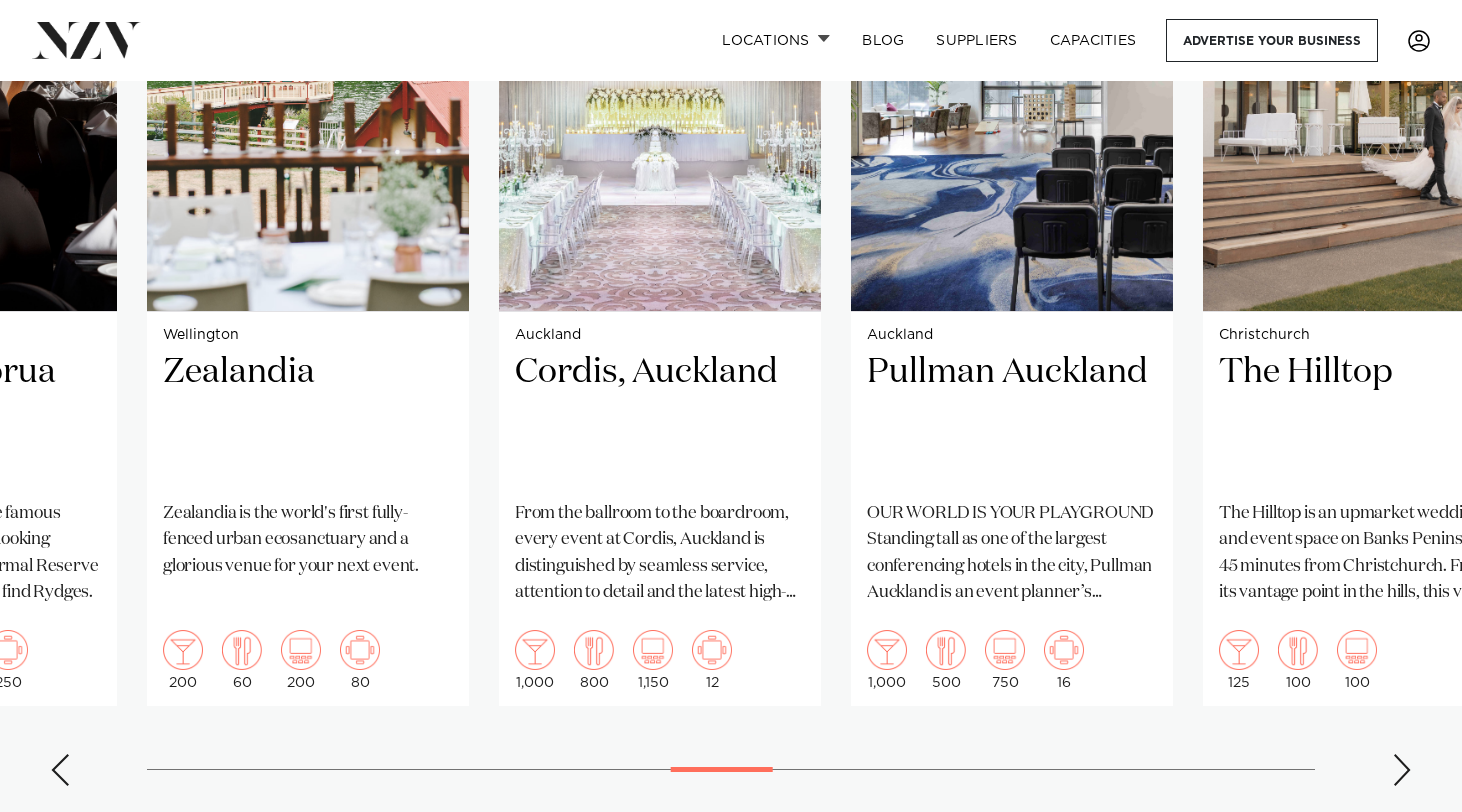 click at bounding box center [1402, 770] 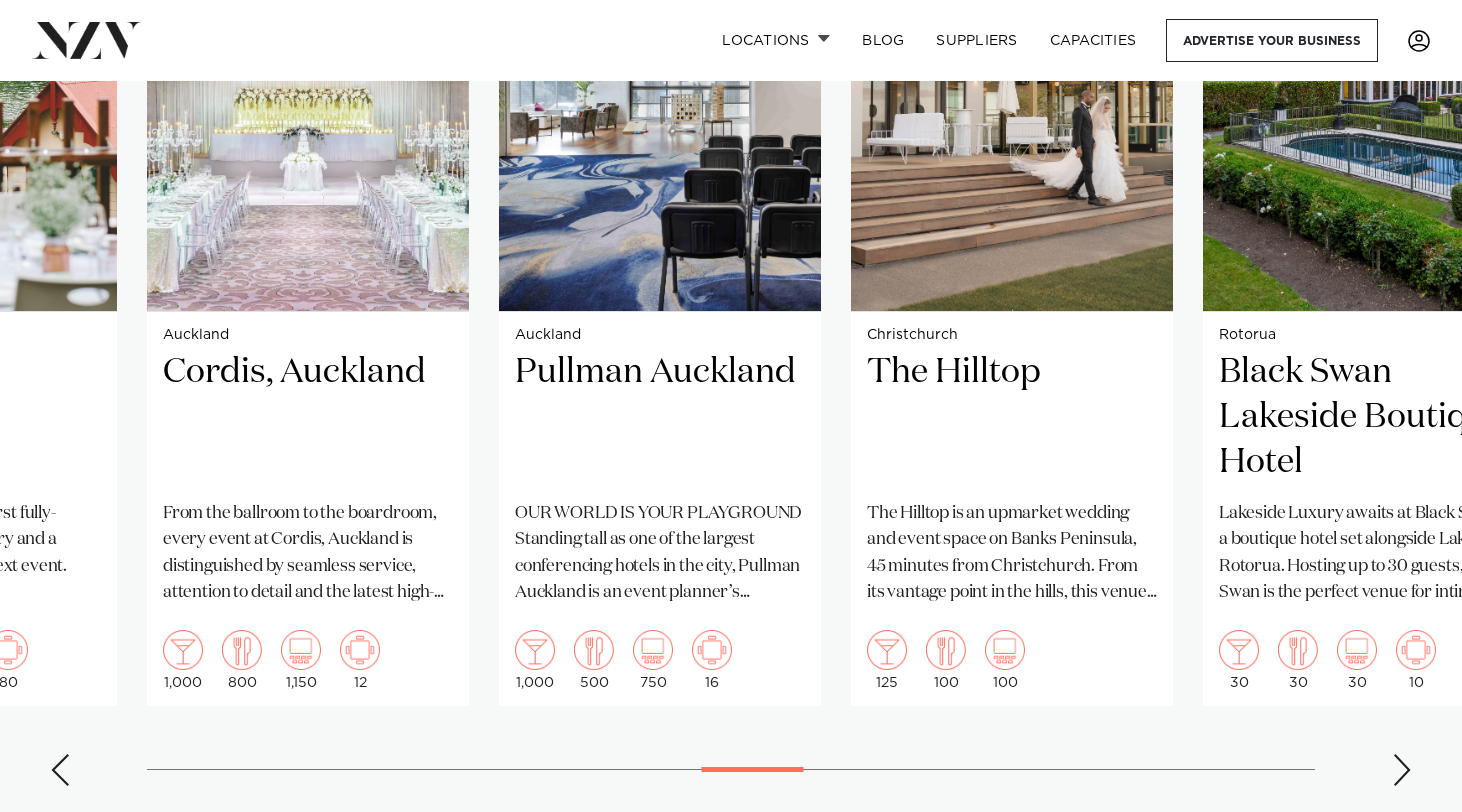 click at bounding box center [1402, 770] 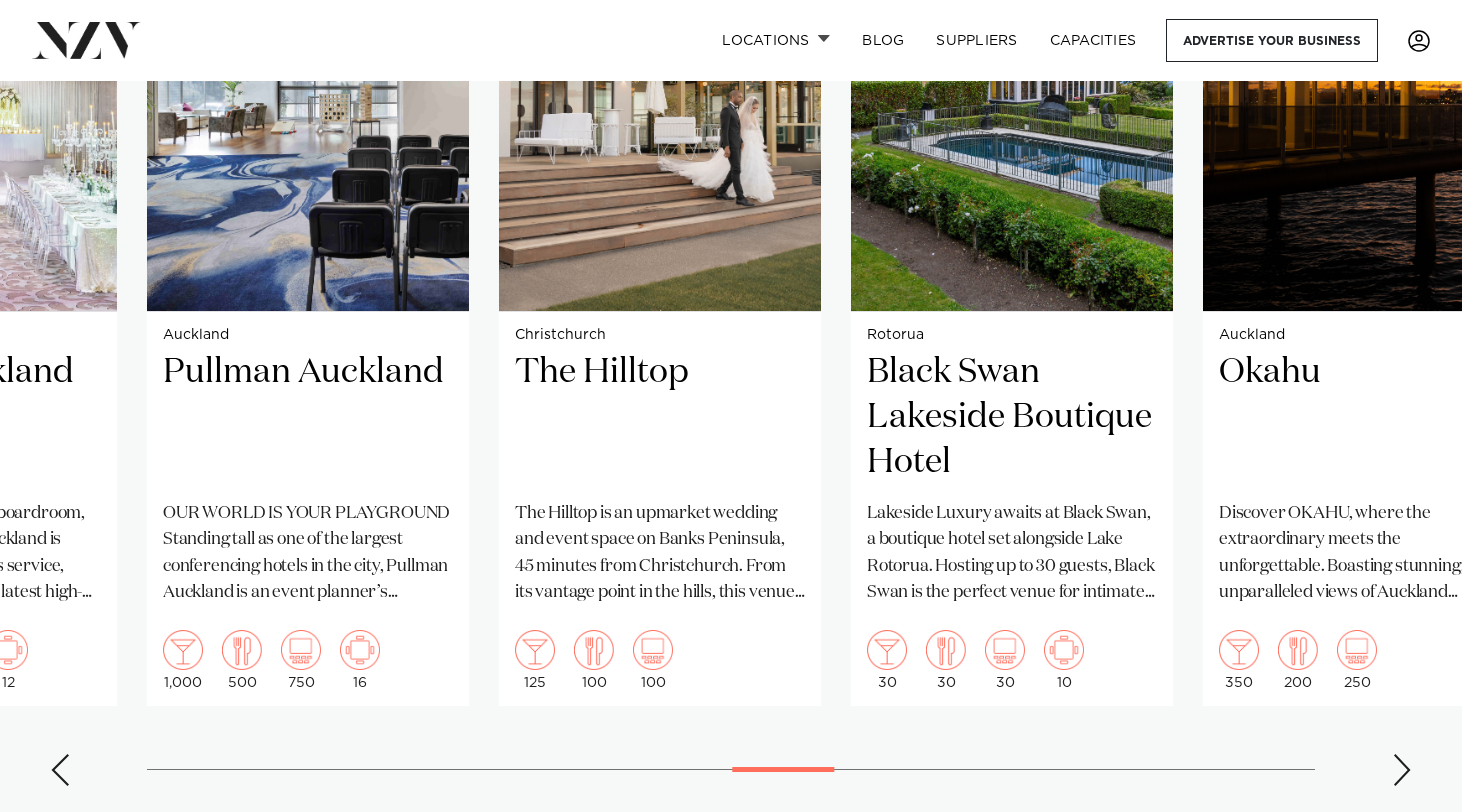 click at bounding box center [1402, 770] 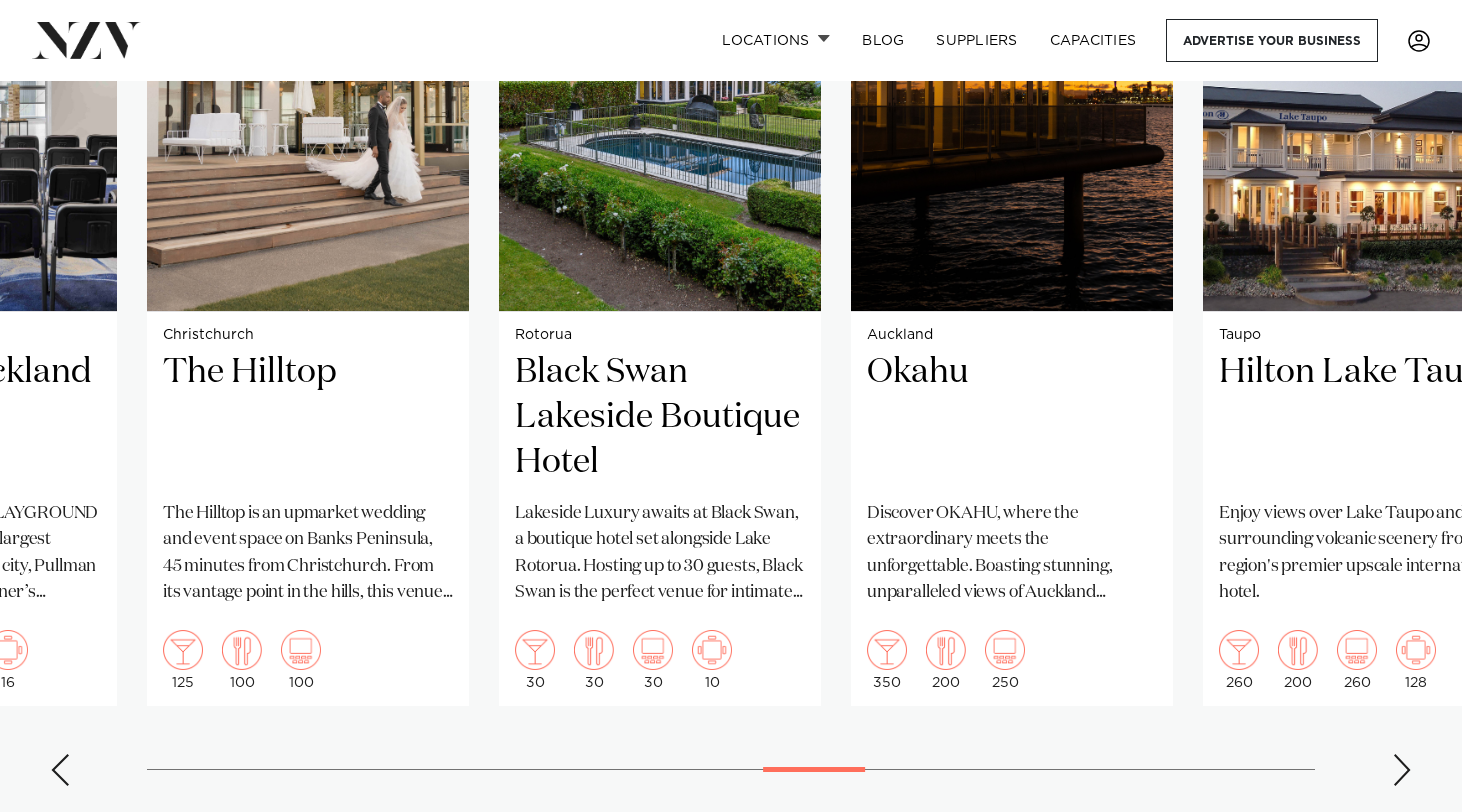 click at bounding box center [1402, 770] 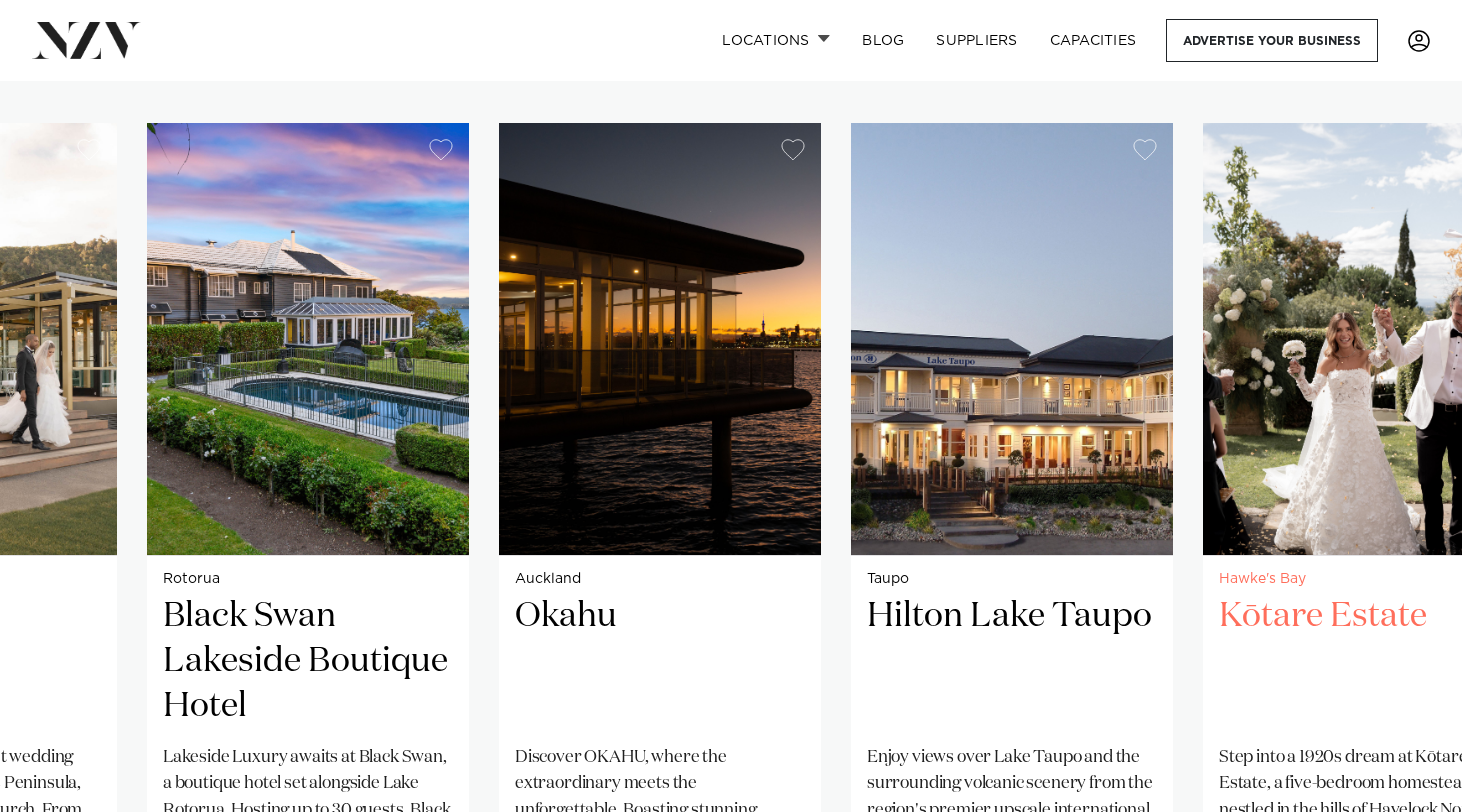 scroll, scrollTop: 1687, scrollLeft: 0, axis: vertical 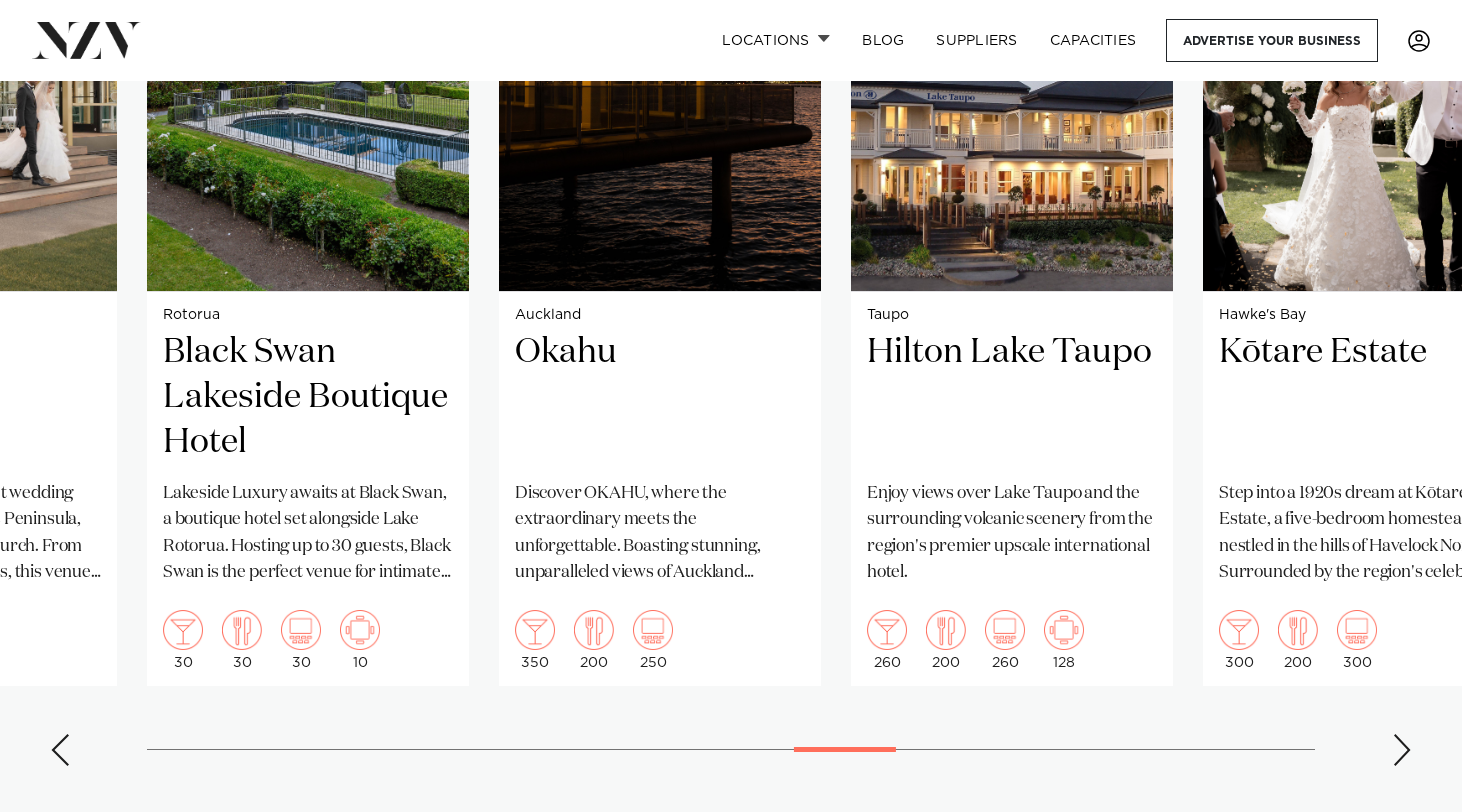 click at bounding box center (1402, 750) 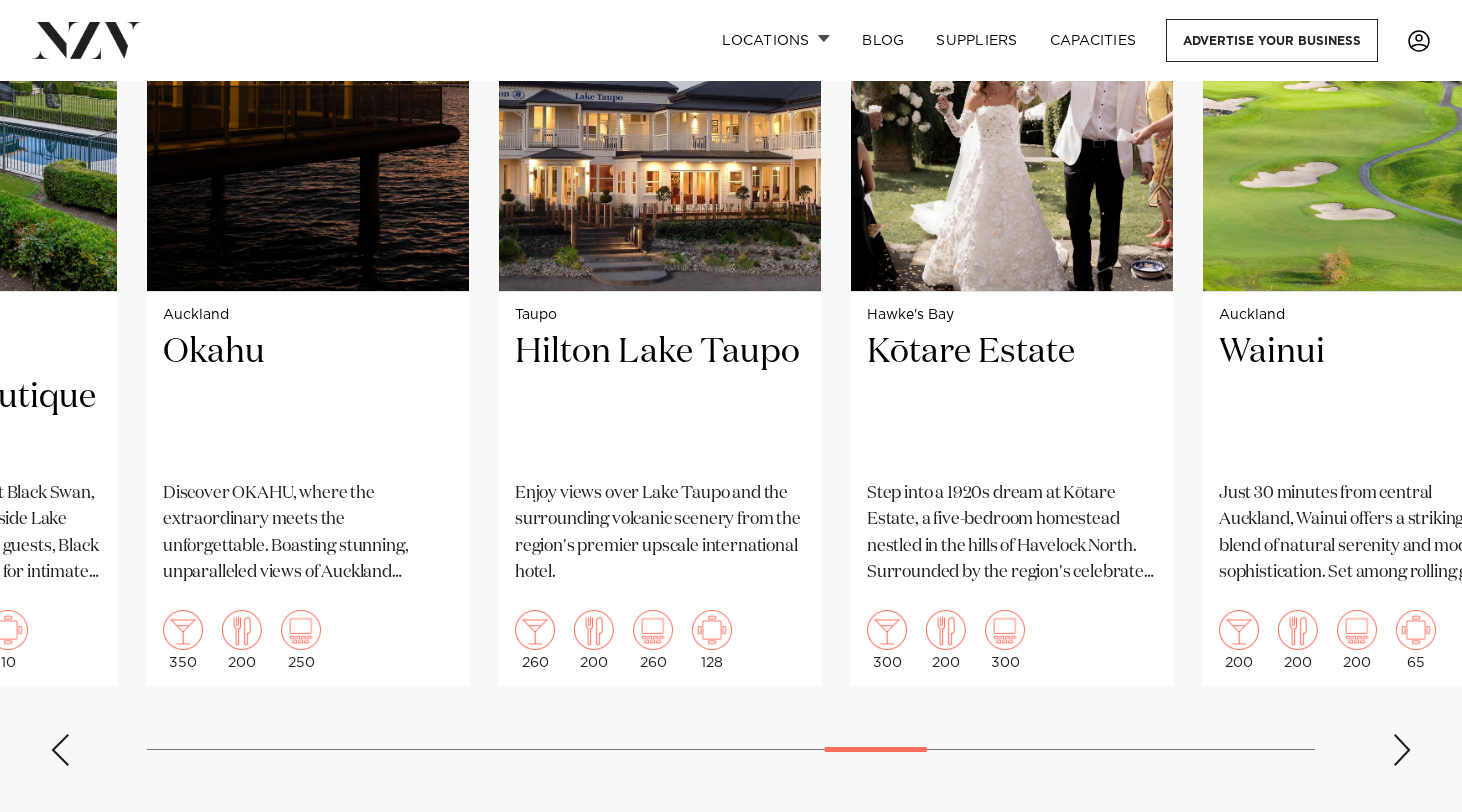 click at bounding box center [1402, 750] 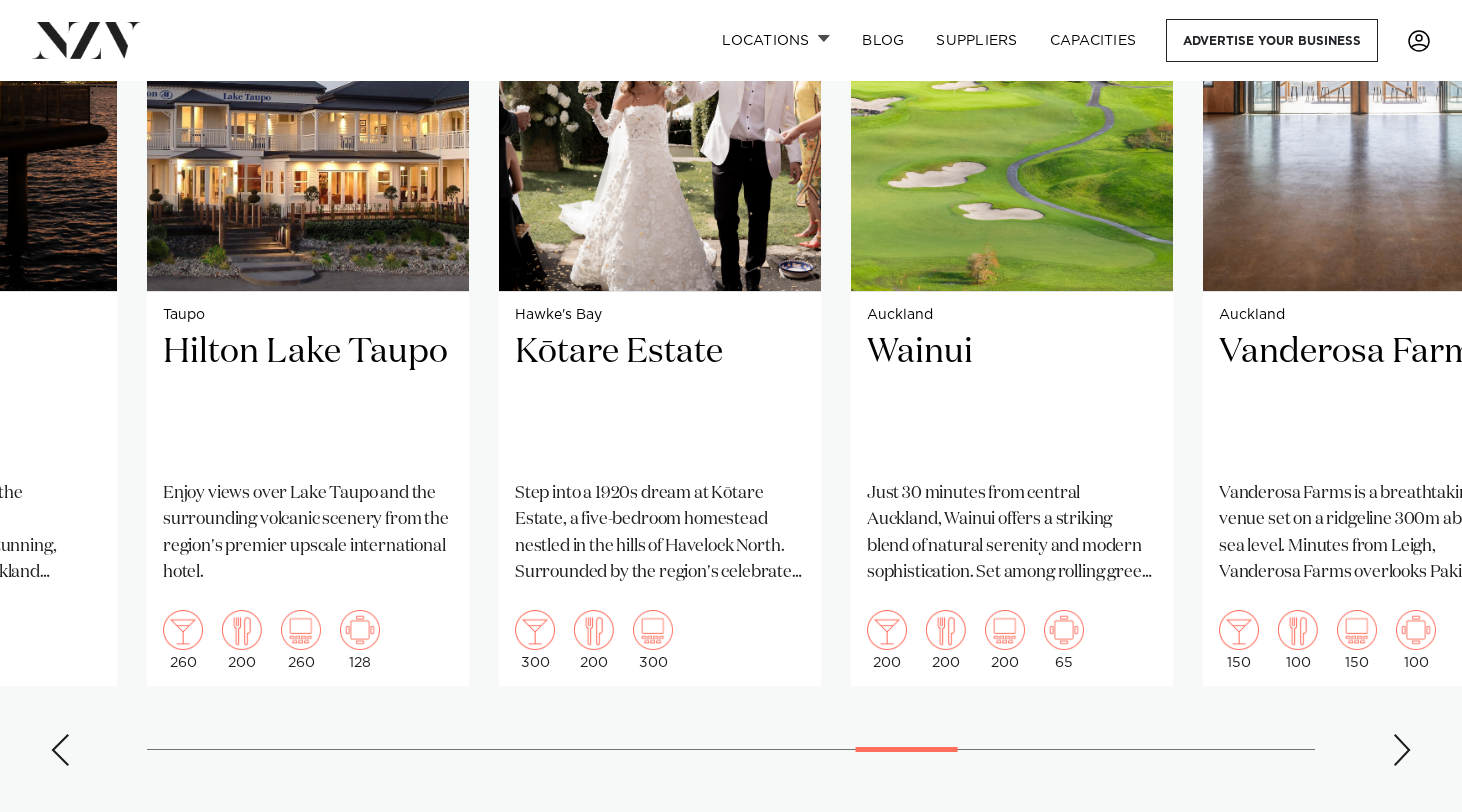 click at bounding box center (1402, 750) 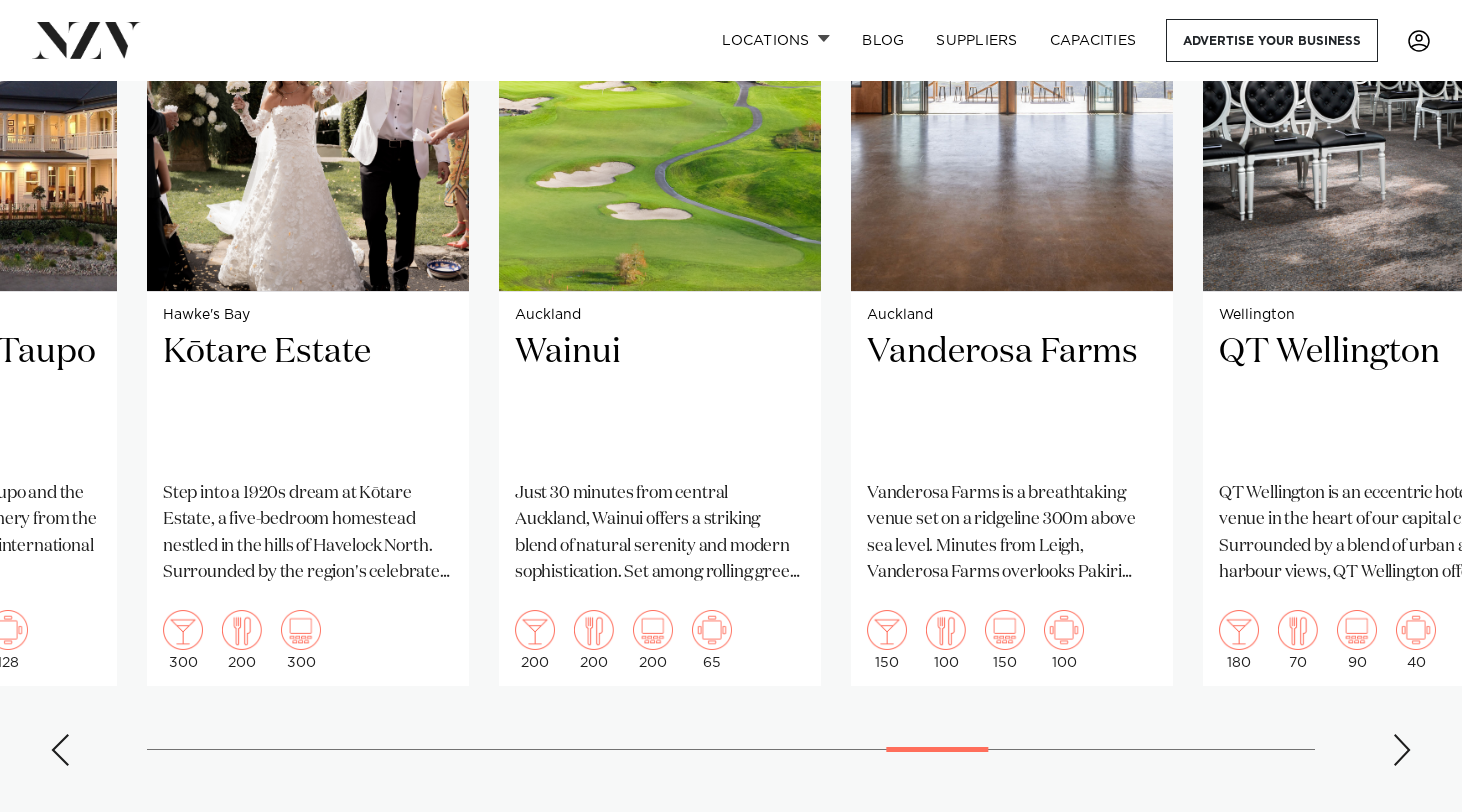 click at bounding box center (1402, 750) 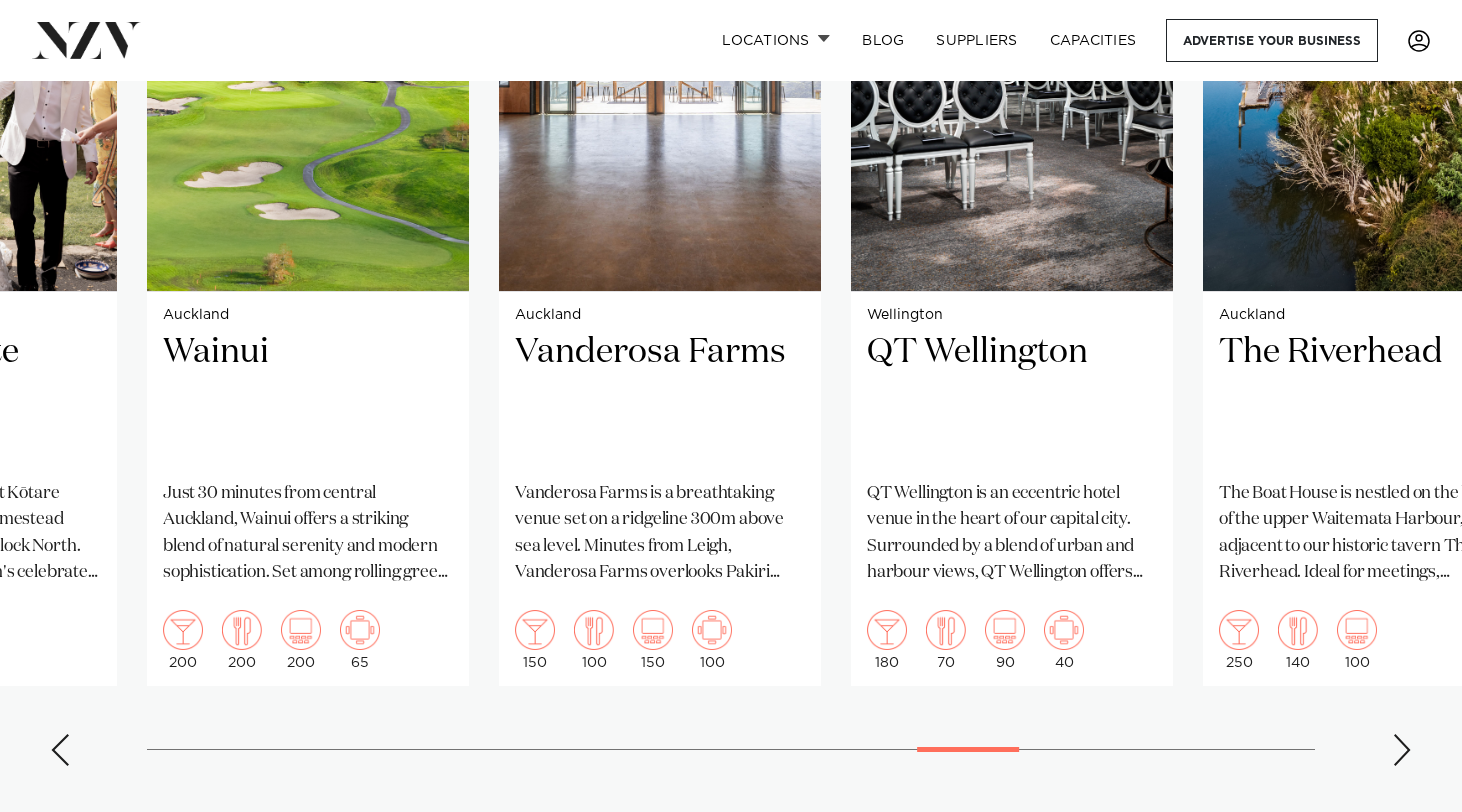 click at bounding box center [1402, 750] 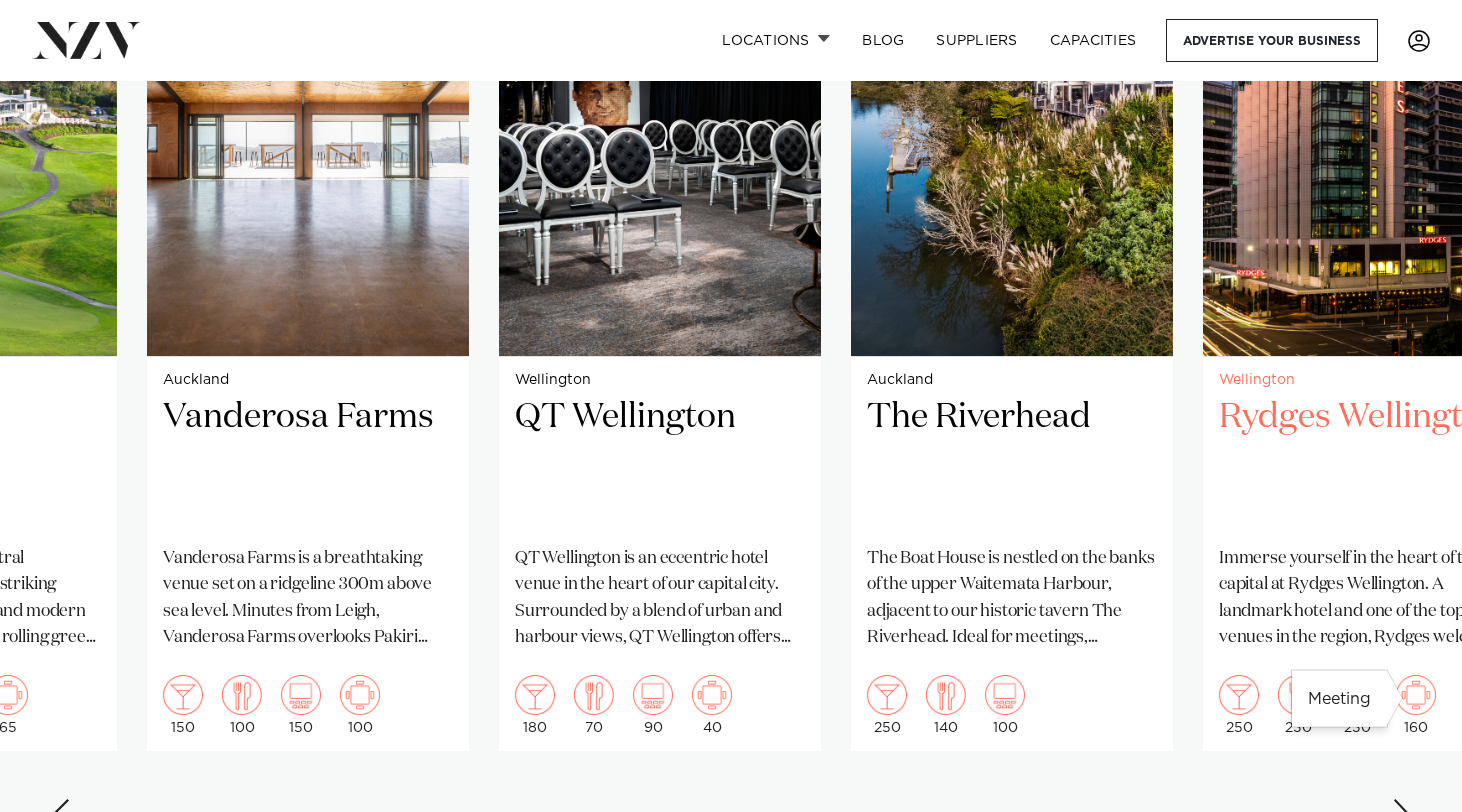 scroll, scrollTop: 1650, scrollLeft: 0, axis: vertical 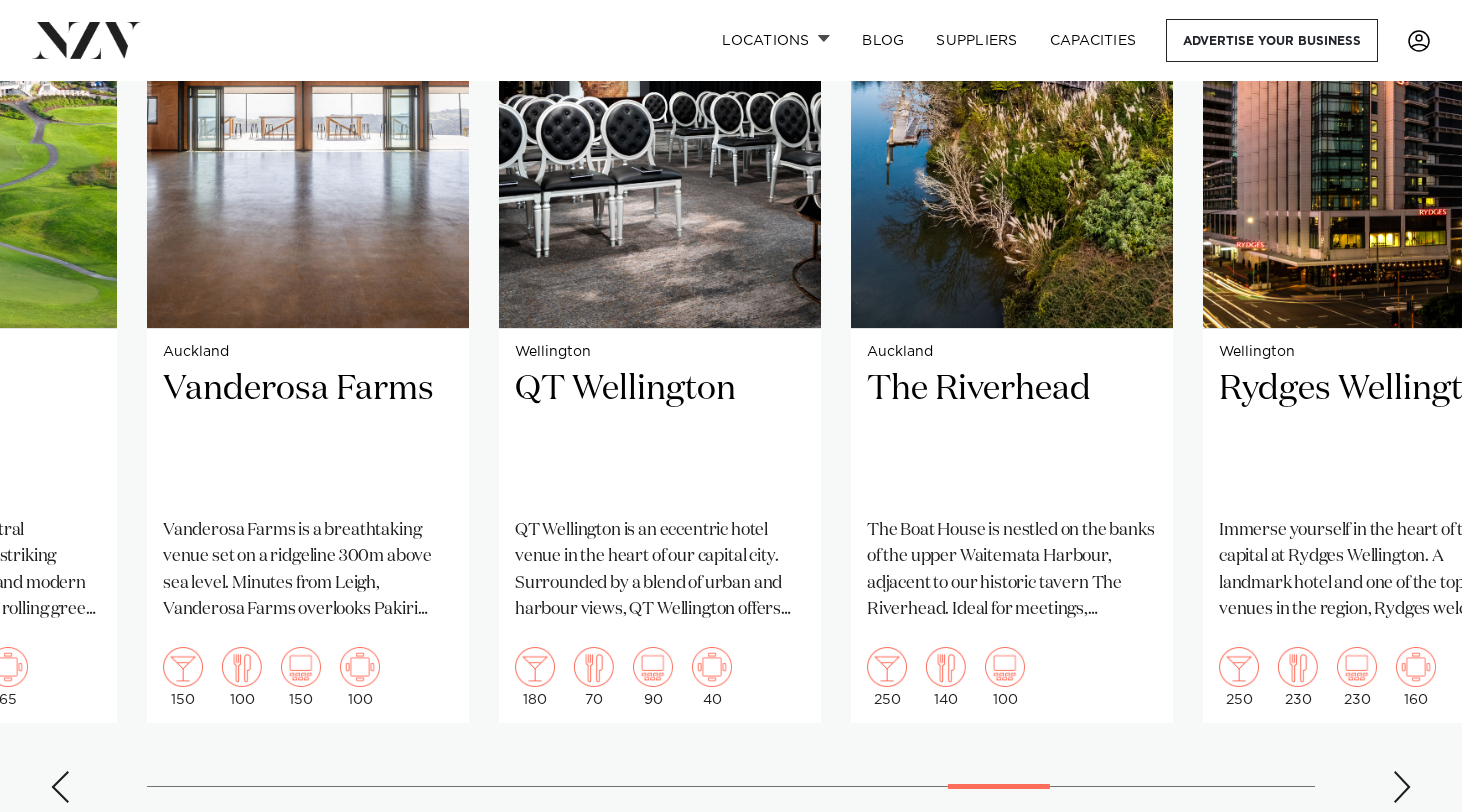 click at bounding box center (1402, 787) 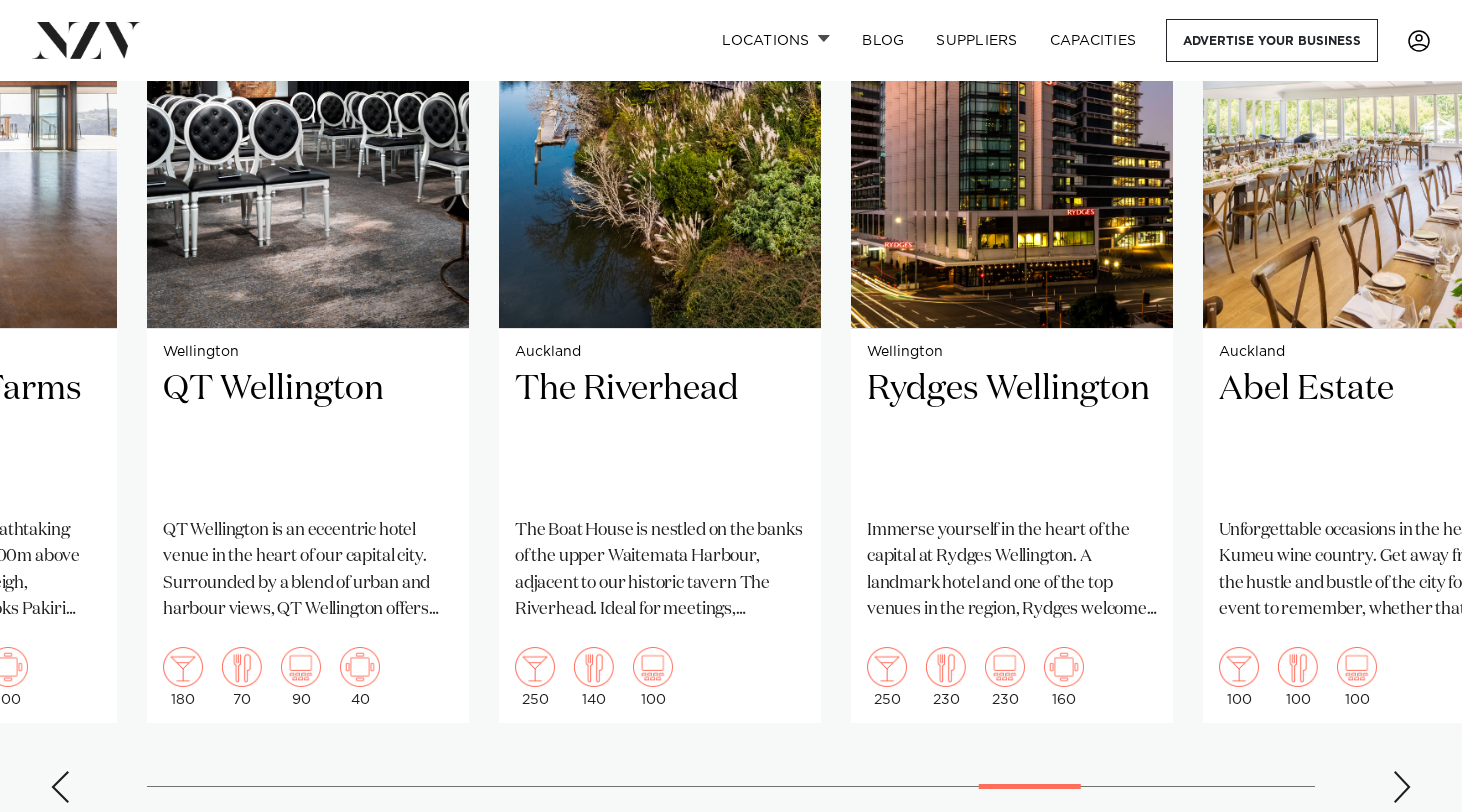 click at bounding box center (1402, 787) 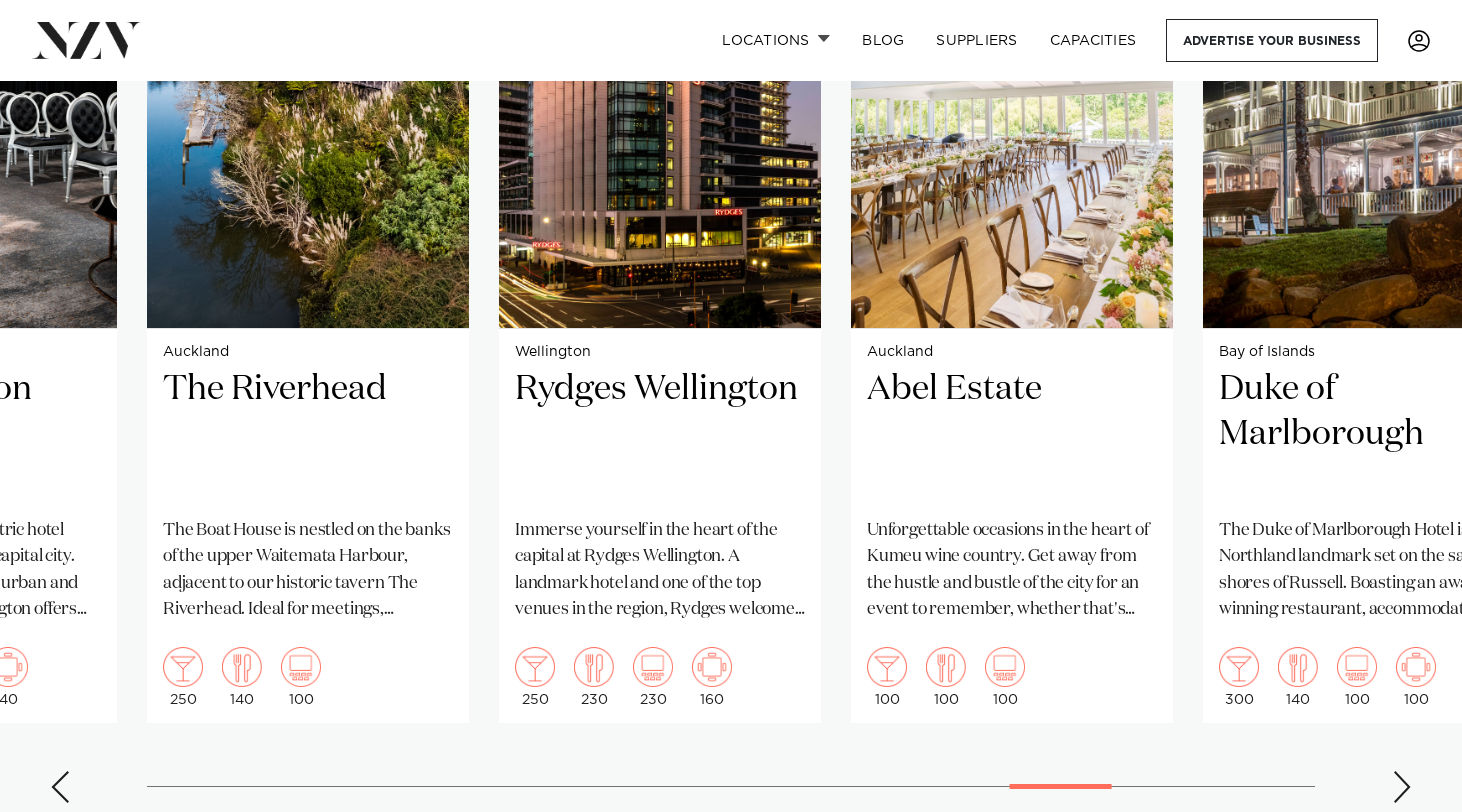click at bounding box center (1402, 787) 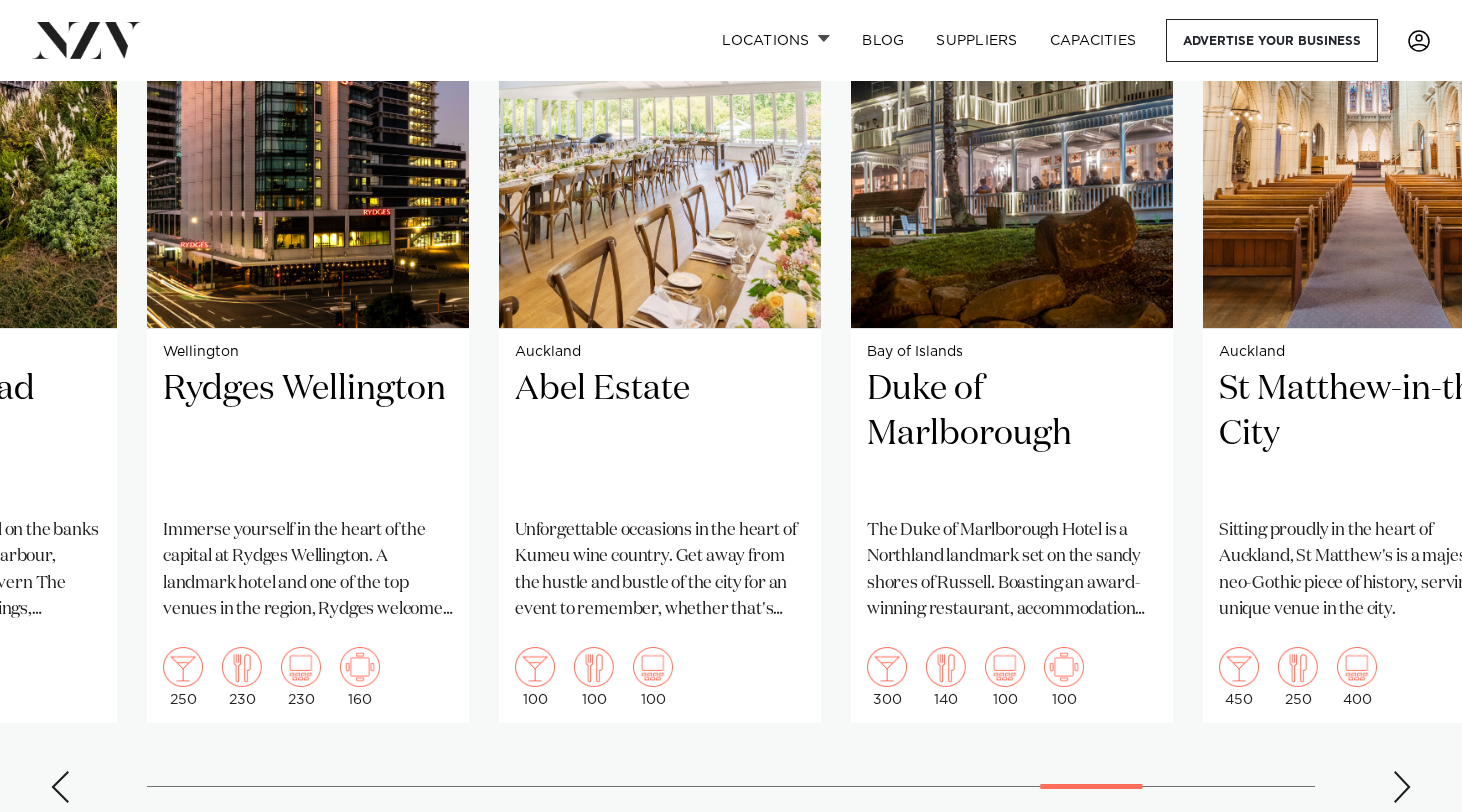 click at bounding box center [1402, 787] 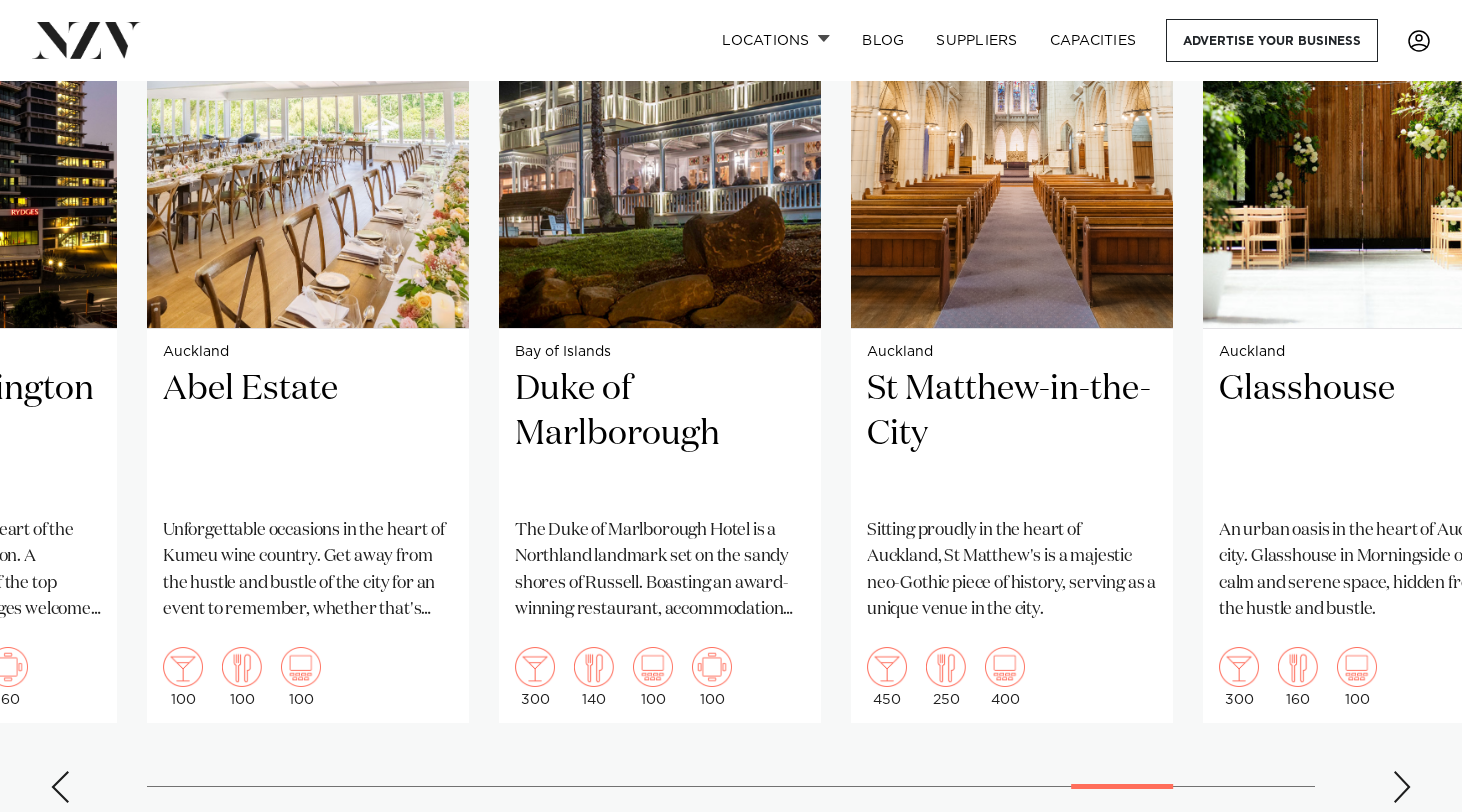 click at bounding box center (1402, 787) 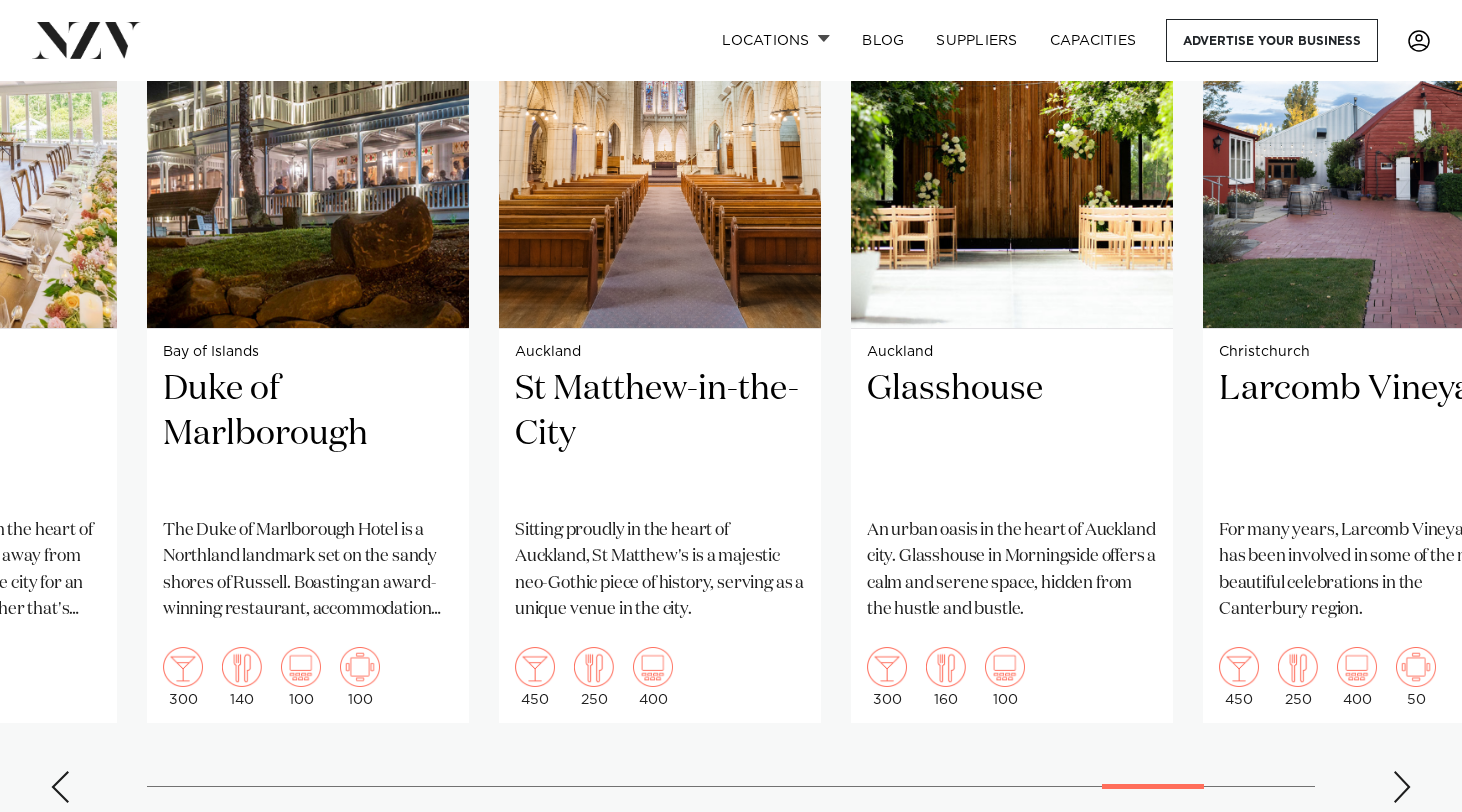 click at bounding box center (1402, 787) 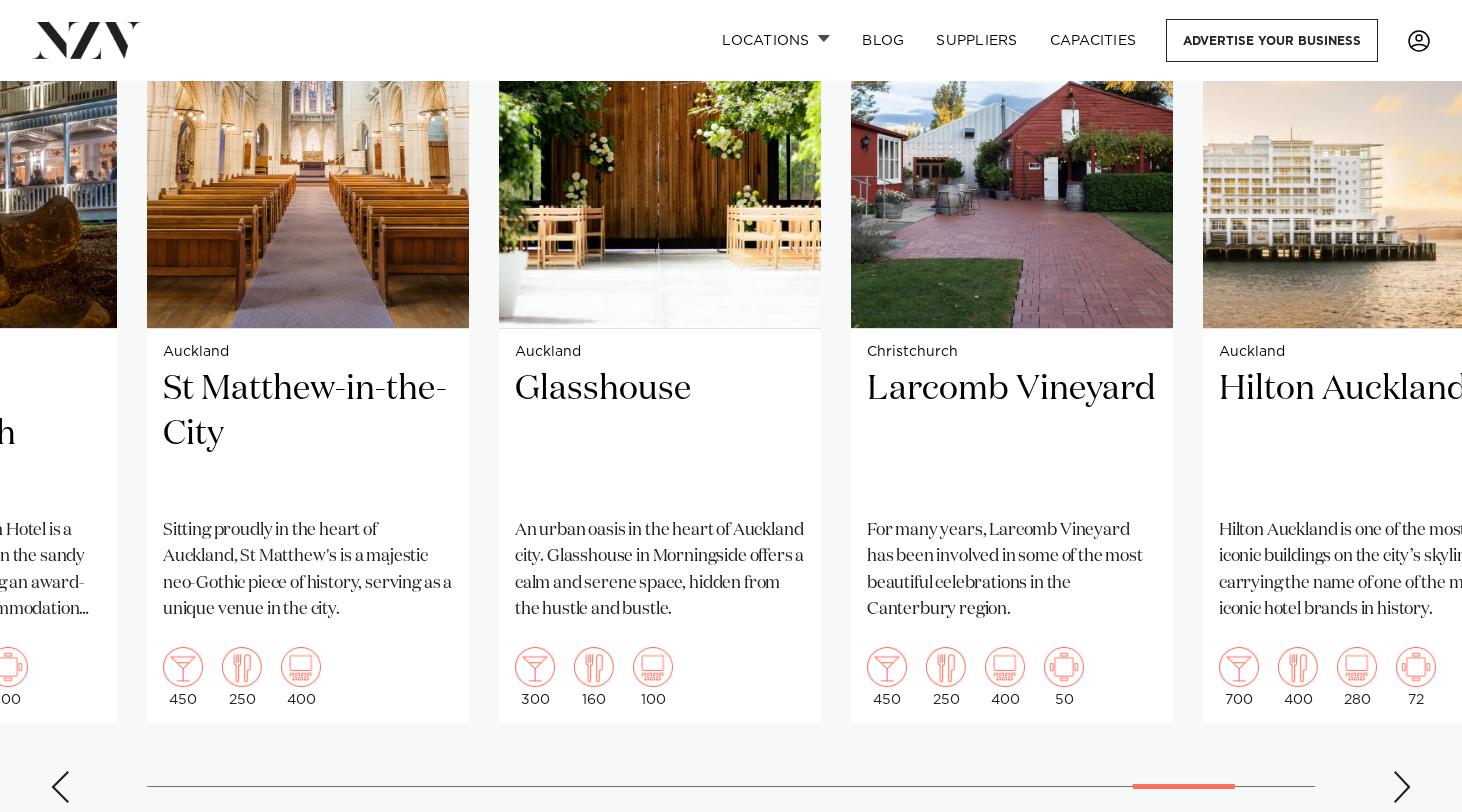 click at bounding box center (1402, 787) 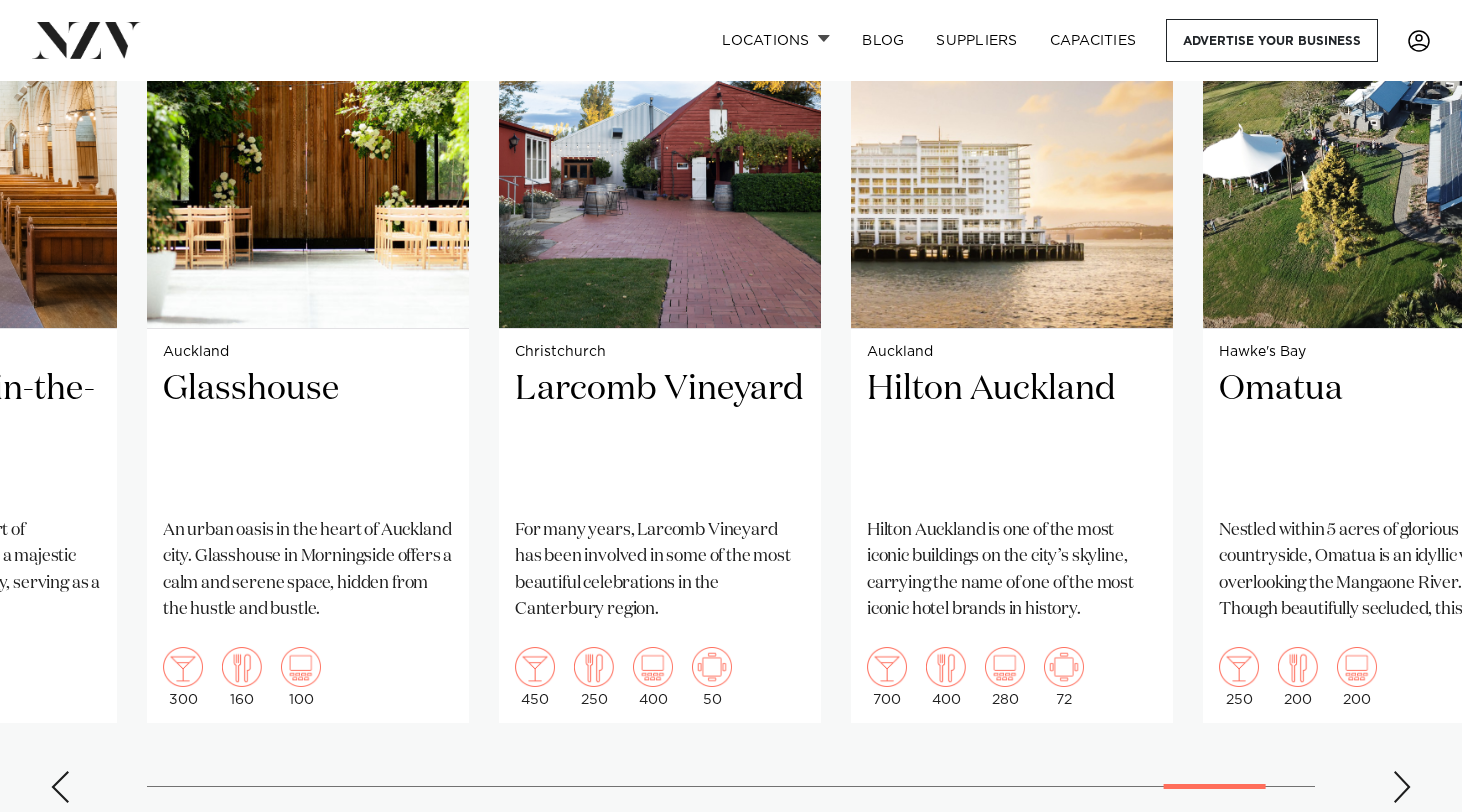 click at bounding box center [1402, 787] 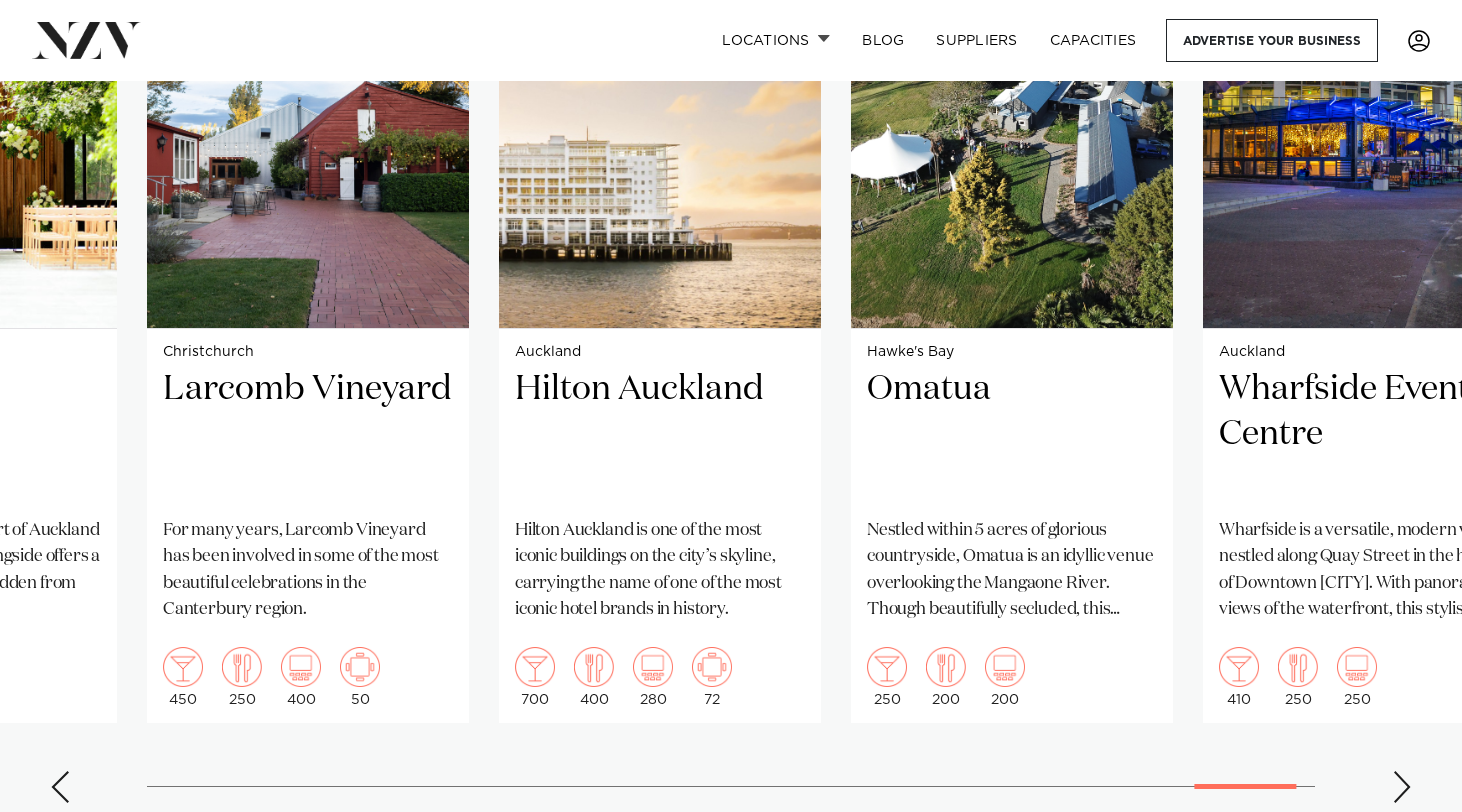 click at bounding box center [1402, 787] 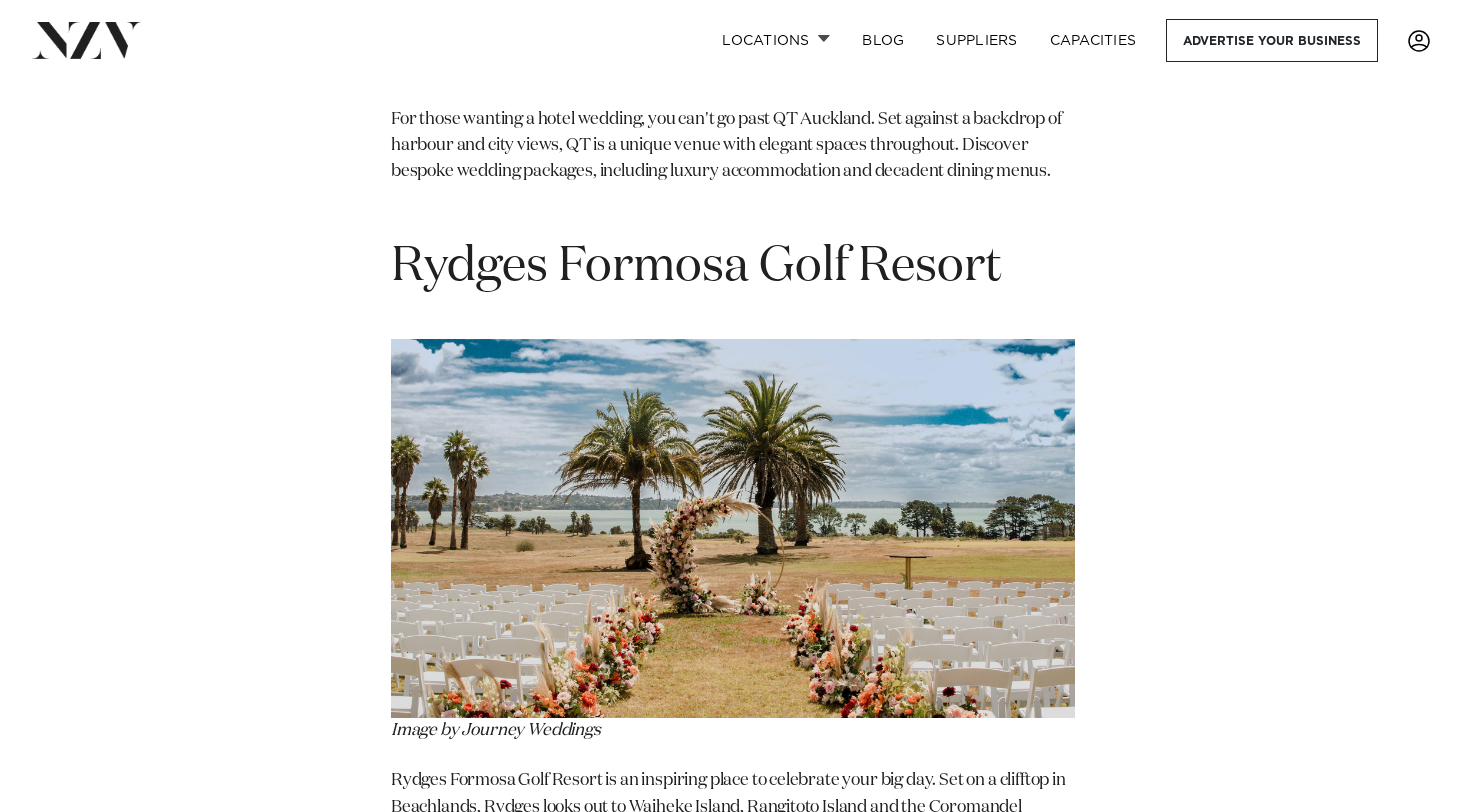 scroll, scrollTop: 6867, scrollLeft: 0, axis: vertical 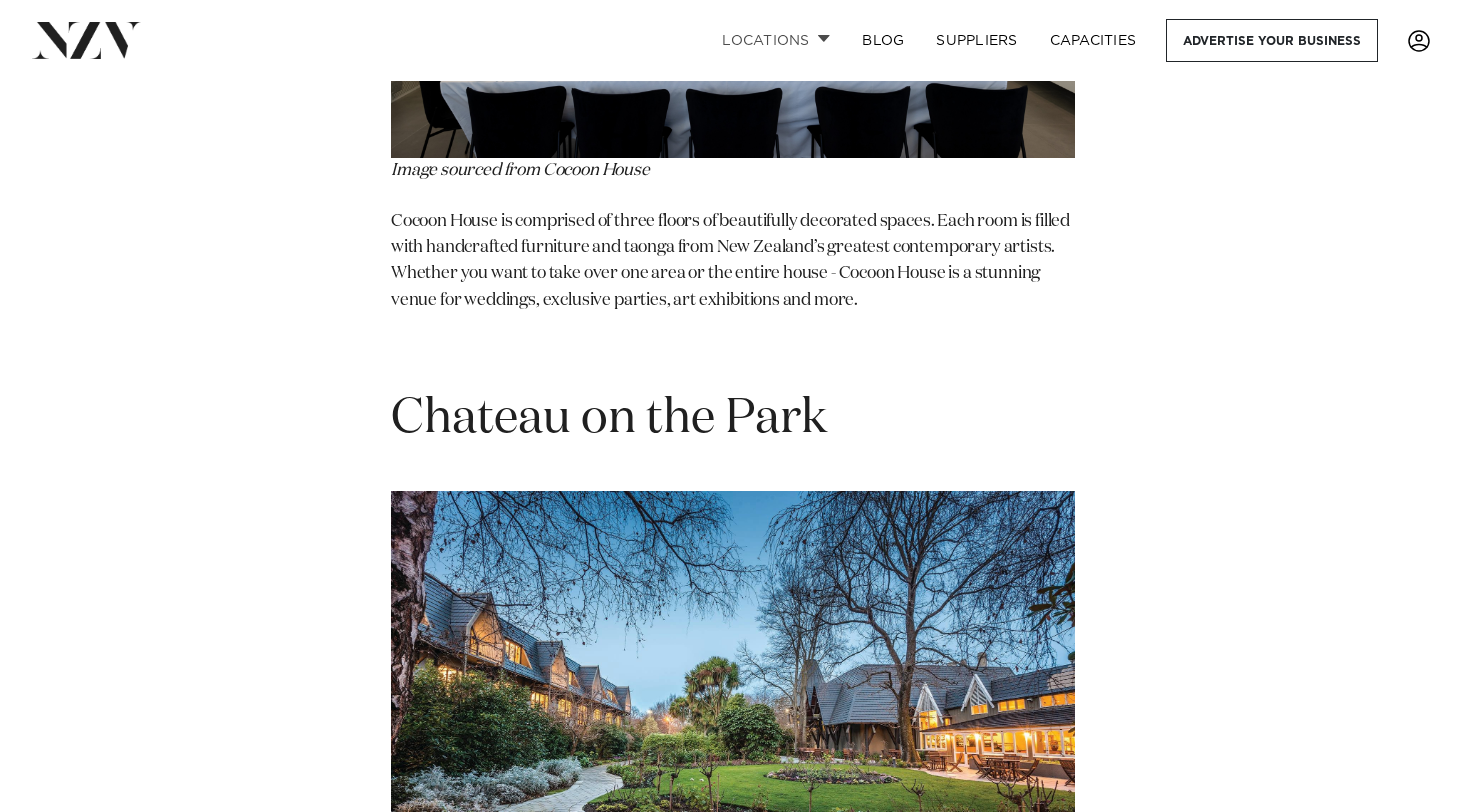 click on "Locations" at bounding box center (776, 40) 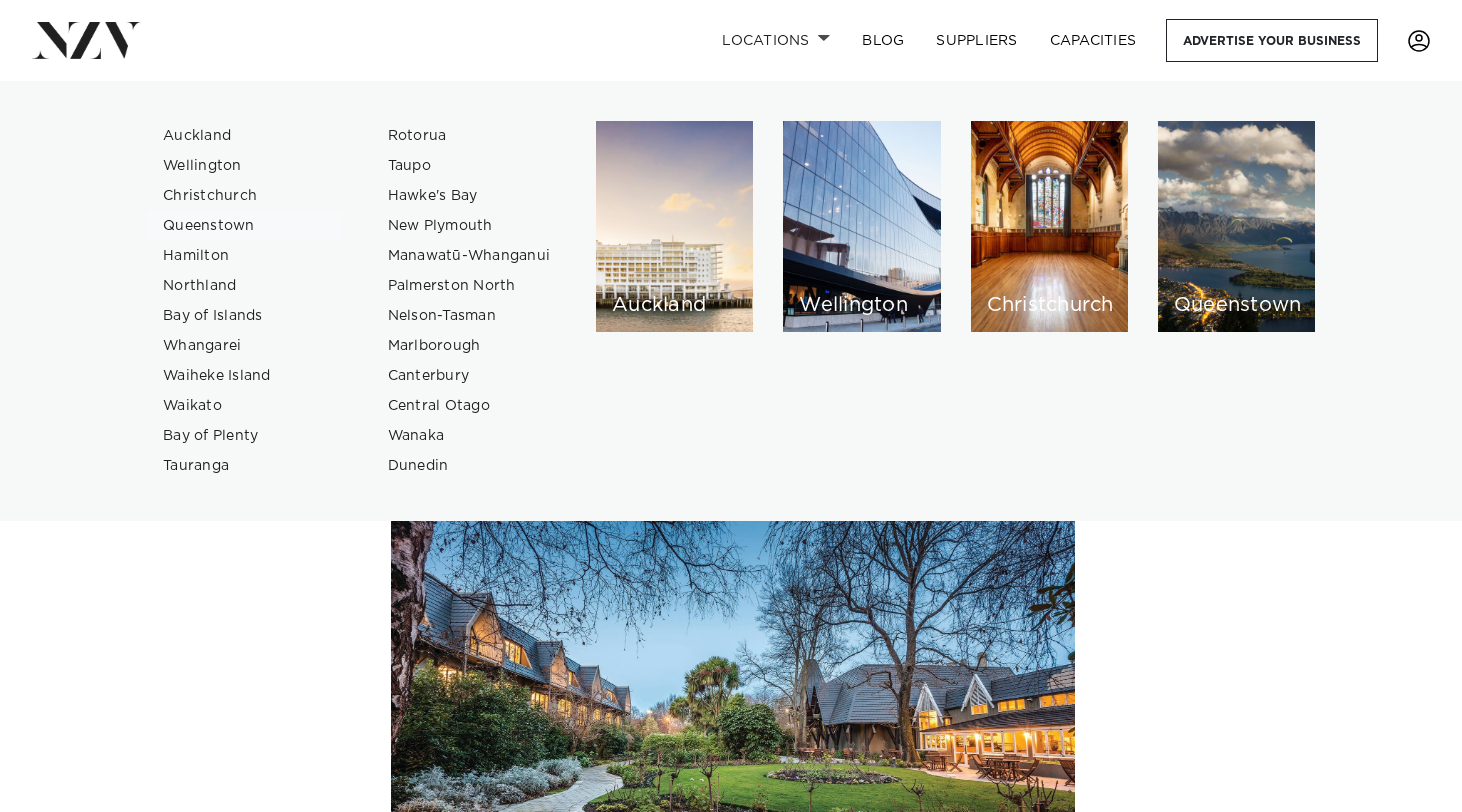 click on "Queenstown" at bounding box center (244, 226) 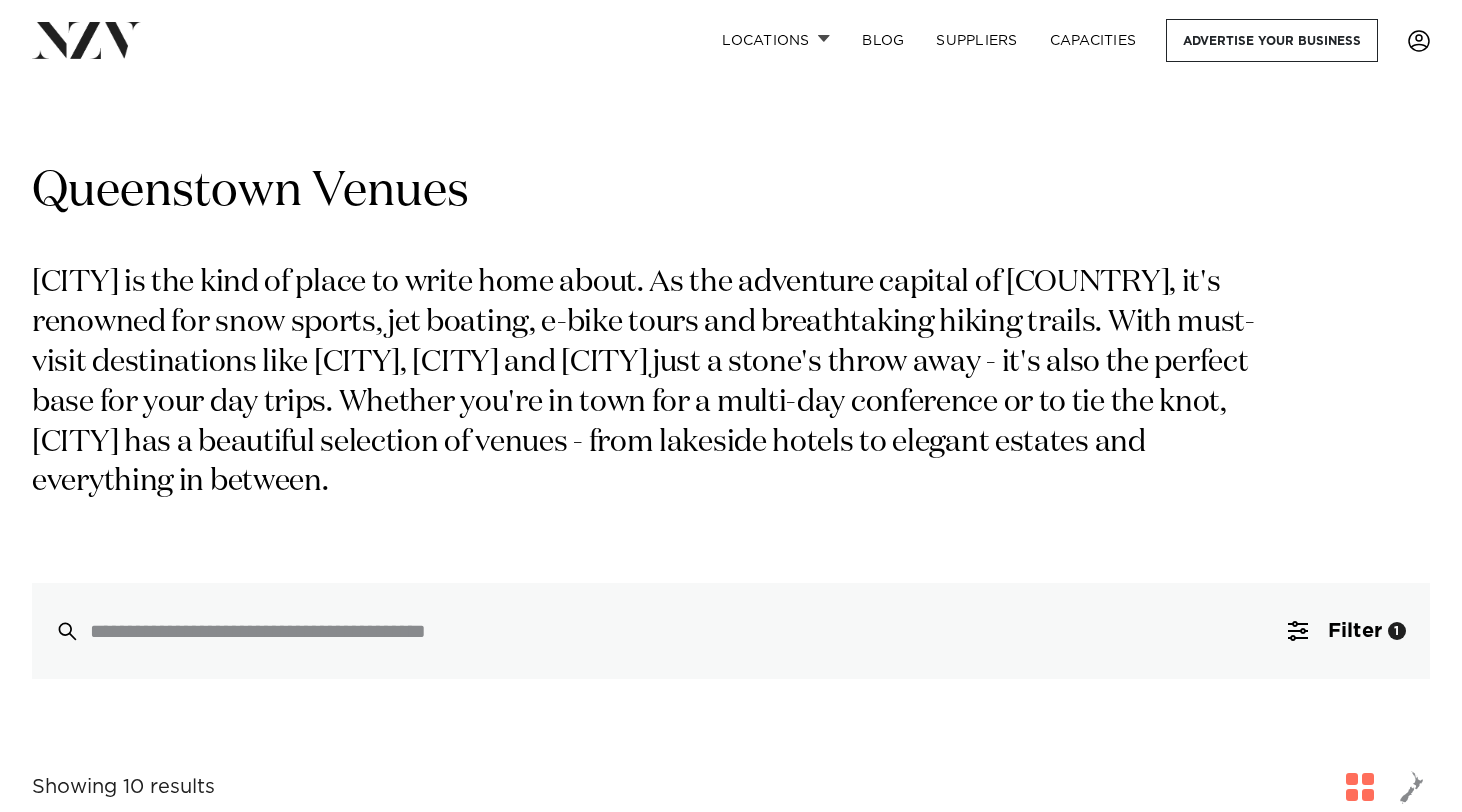 scroll, scrollTop: 207, scrollLeft: 0, axis: vertical 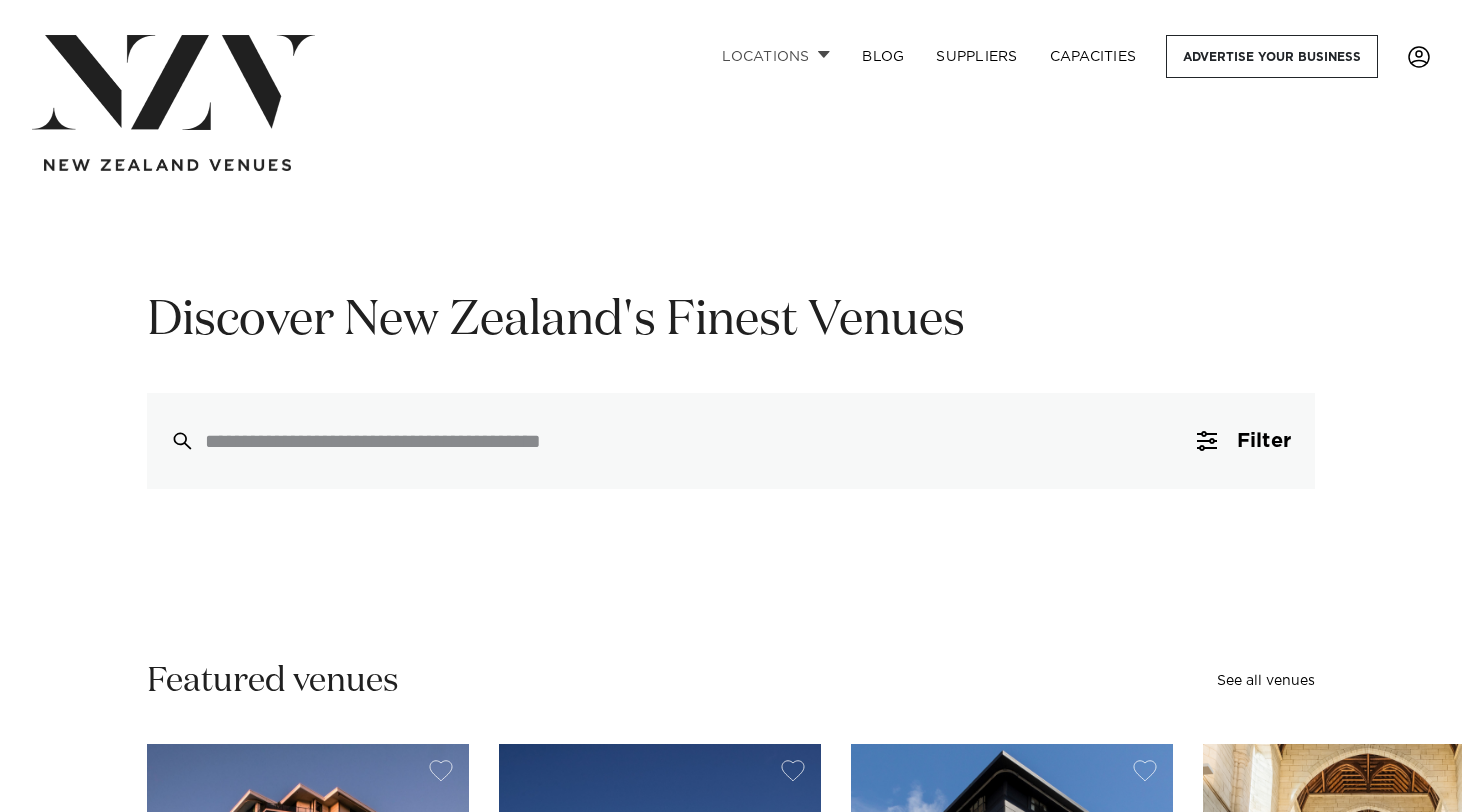 click at bounding box center (824, 54) 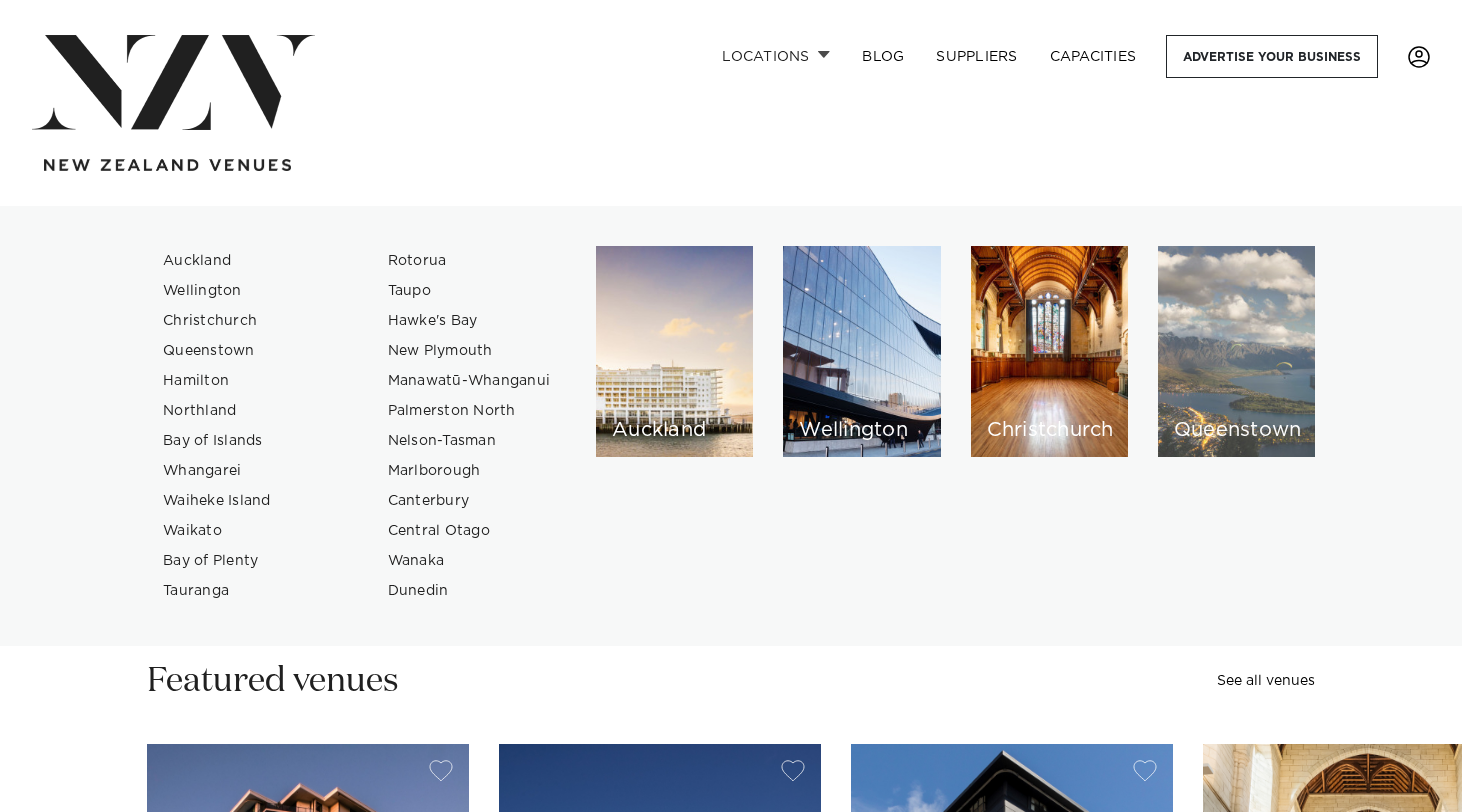 click on "Queenstown" at bounding box center (1236, 351) 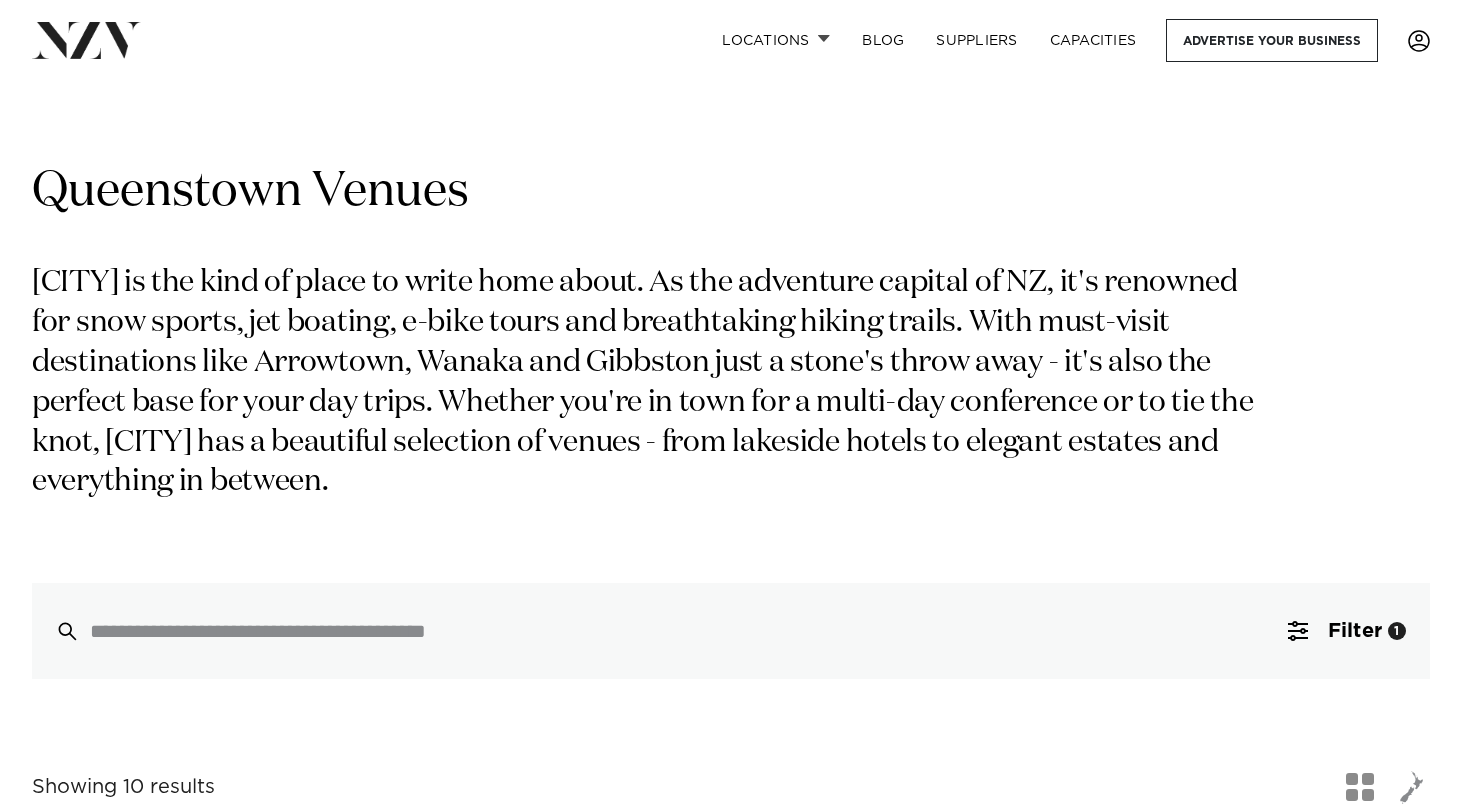 scroll, scrollTop: 0, scrollLeft: 0, axis: both 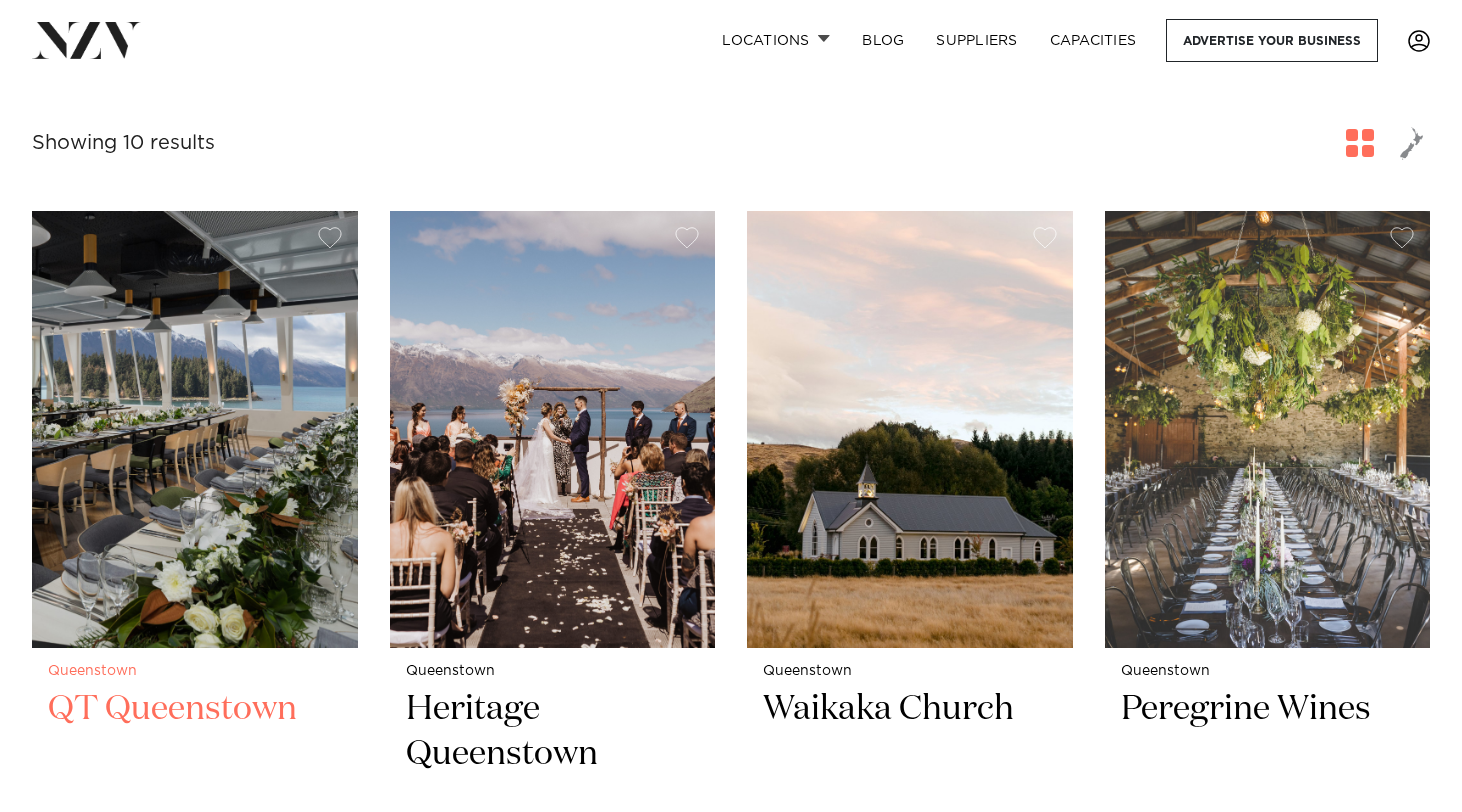 click at bounding box center (195, 429) 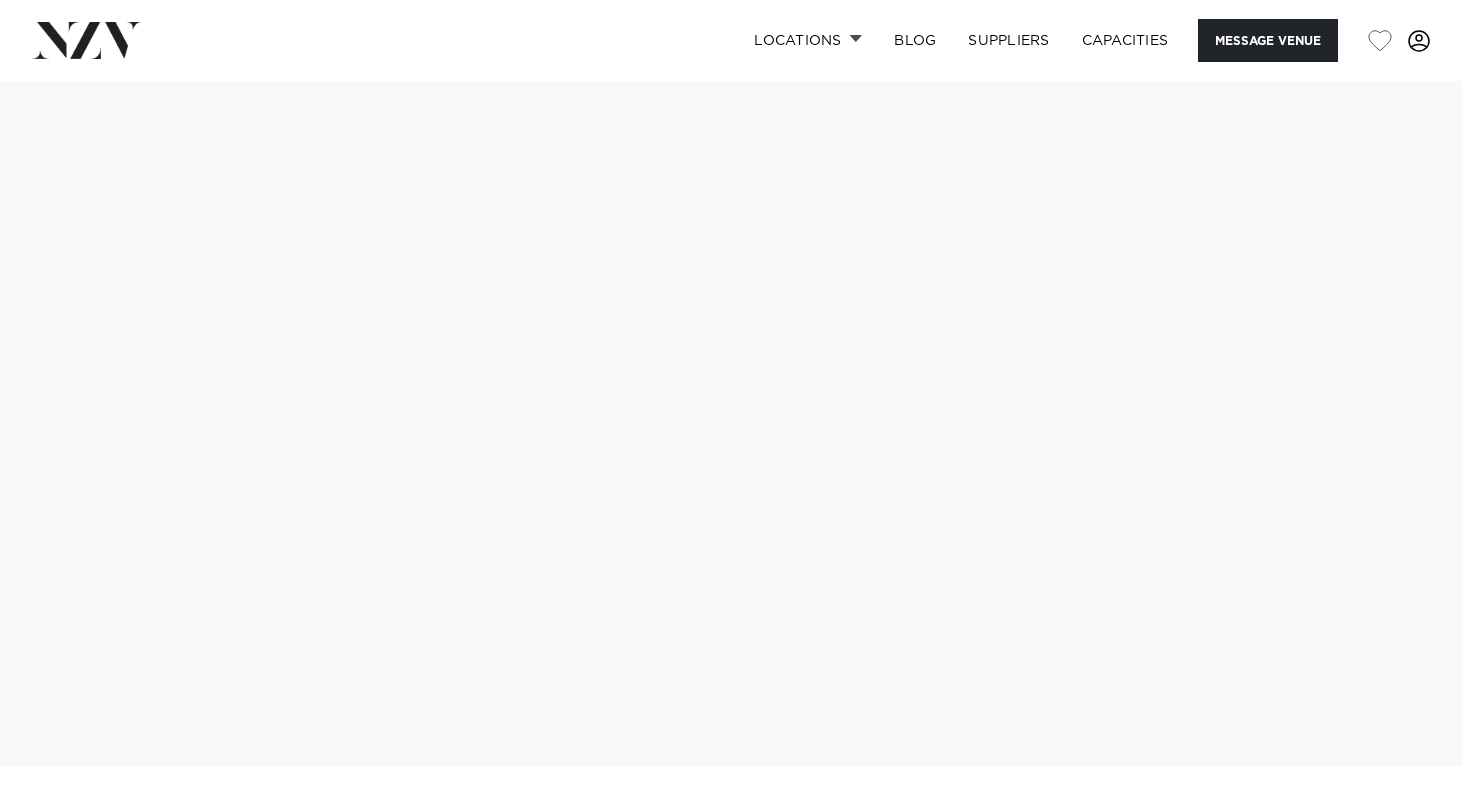 scroll, scrollTop: 0, scrollLeft: 0, axis: both 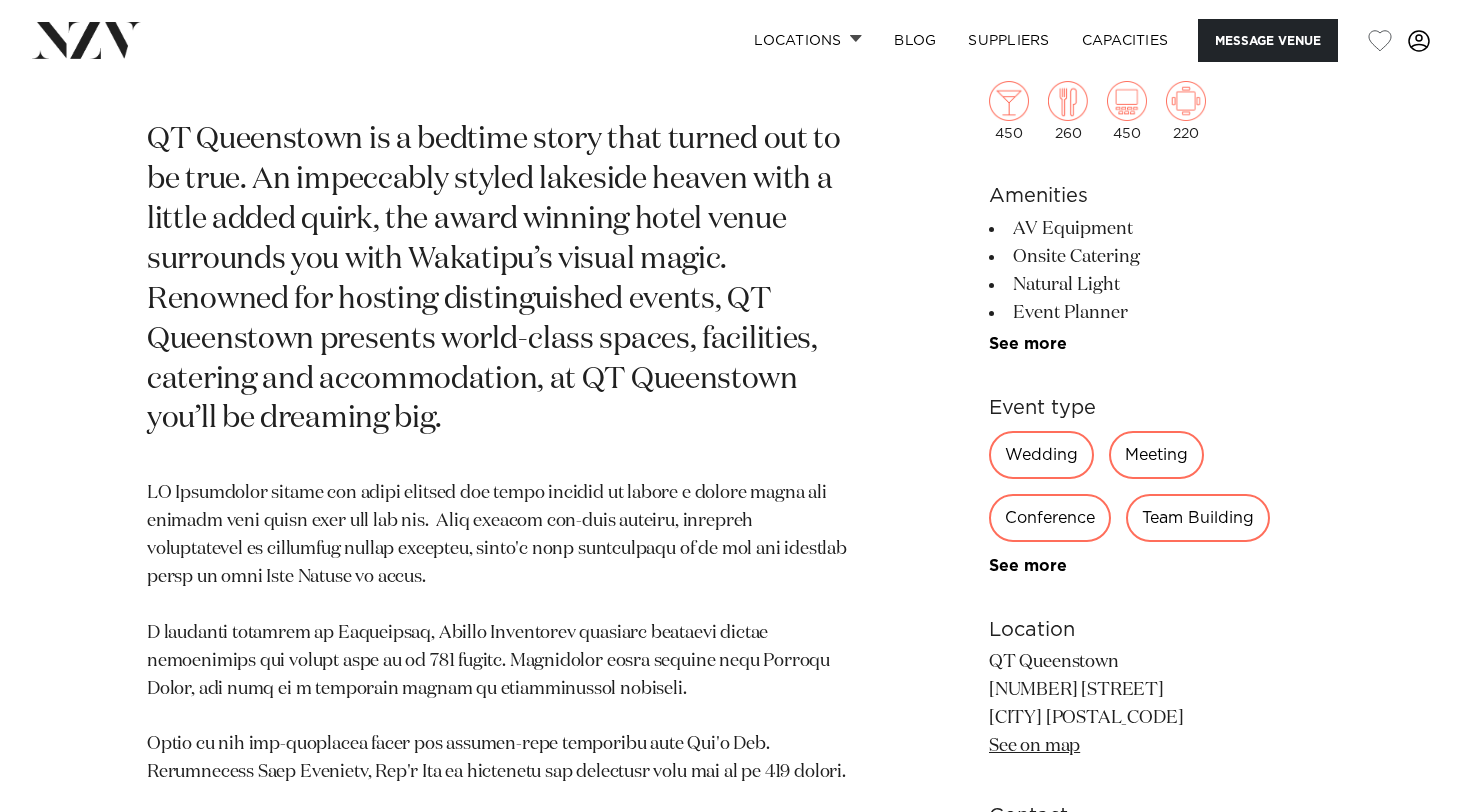 drag, startPoint x: 1132, startPoint y: 718, endPoint x: 987, endPoint y: 695, distance: 146.8128 